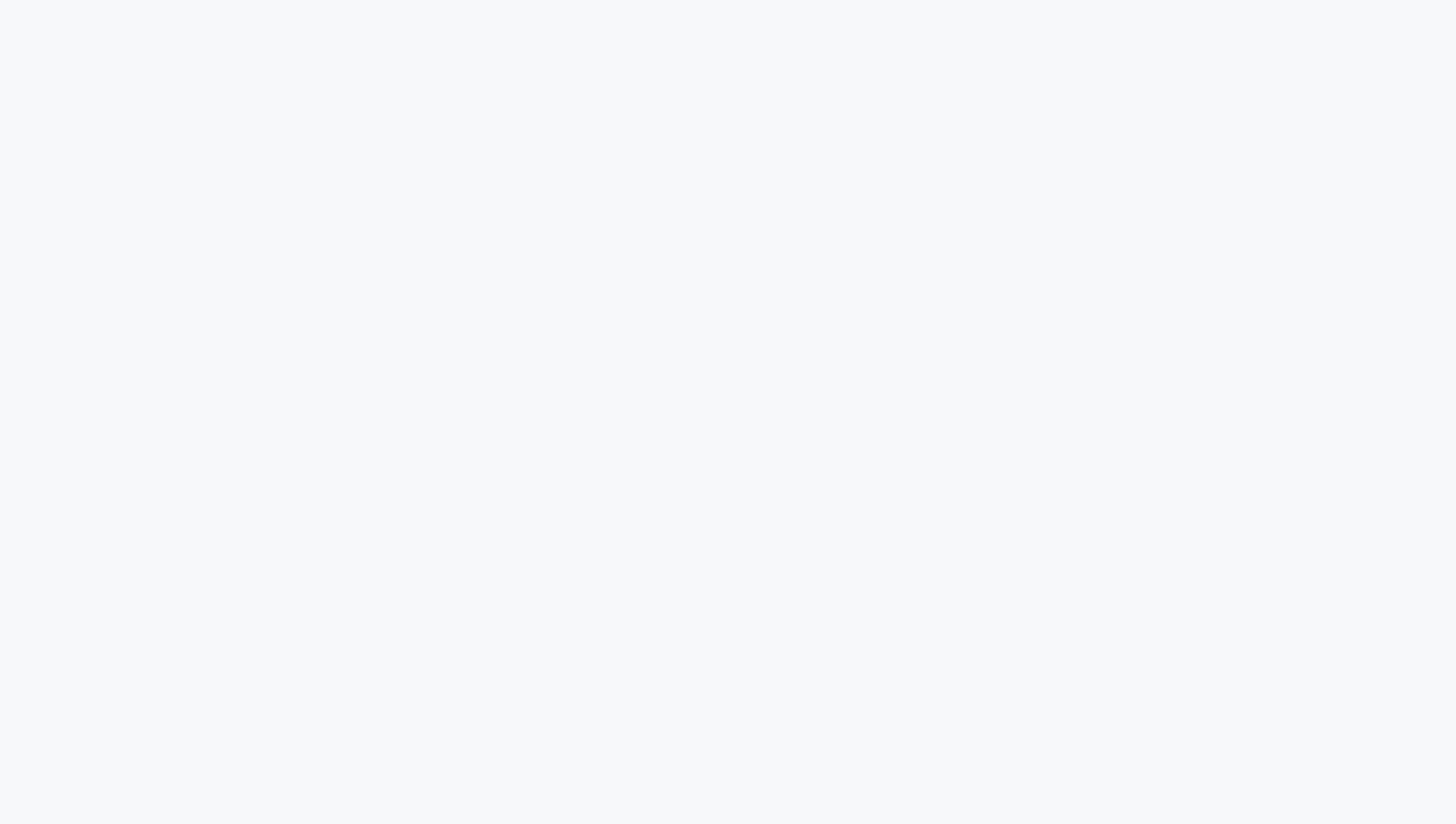 scroll, scrollTop: 0, scrollLeft: 0, axis: both 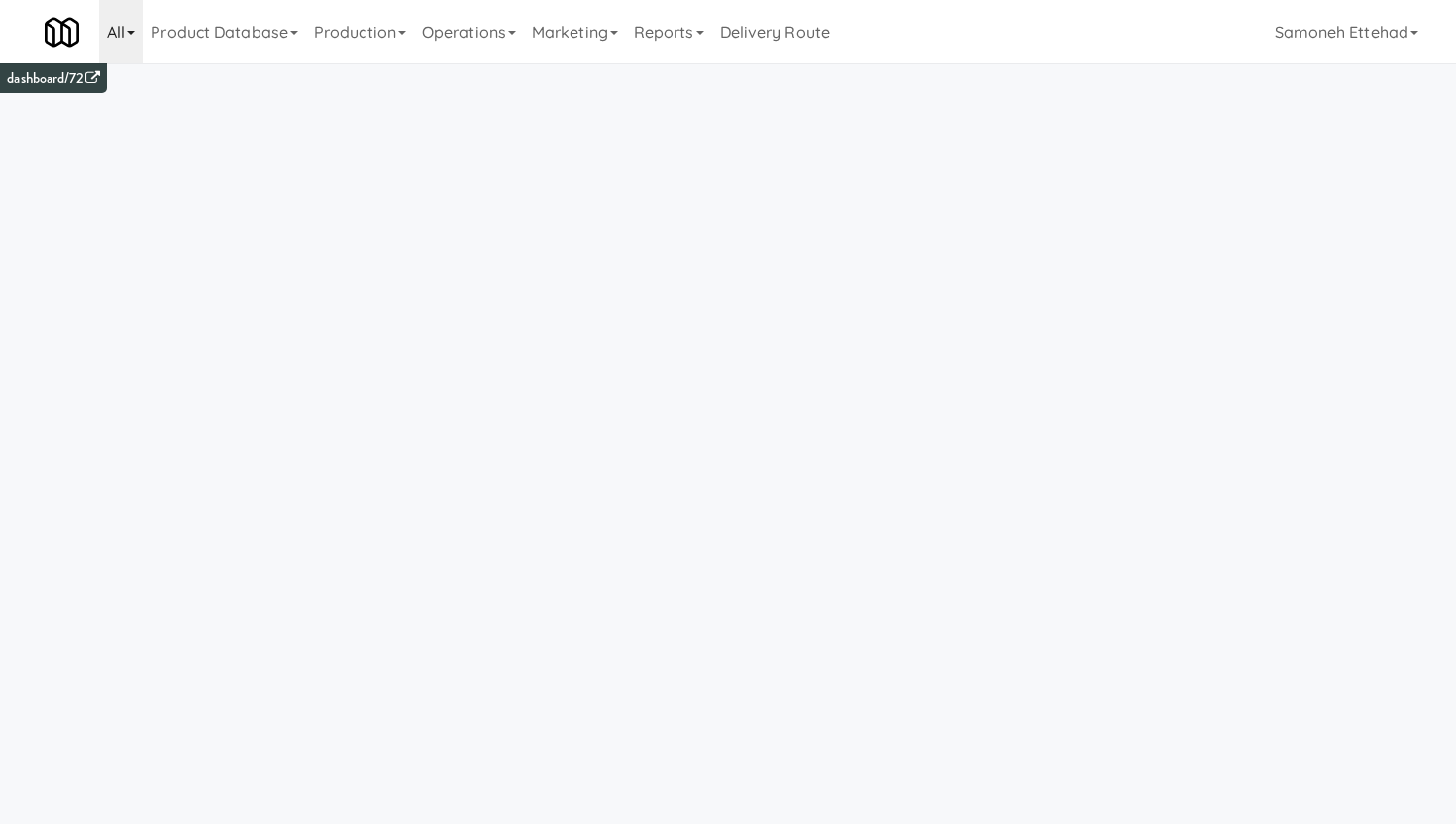 click on "All" at bounding box center (121, 32) 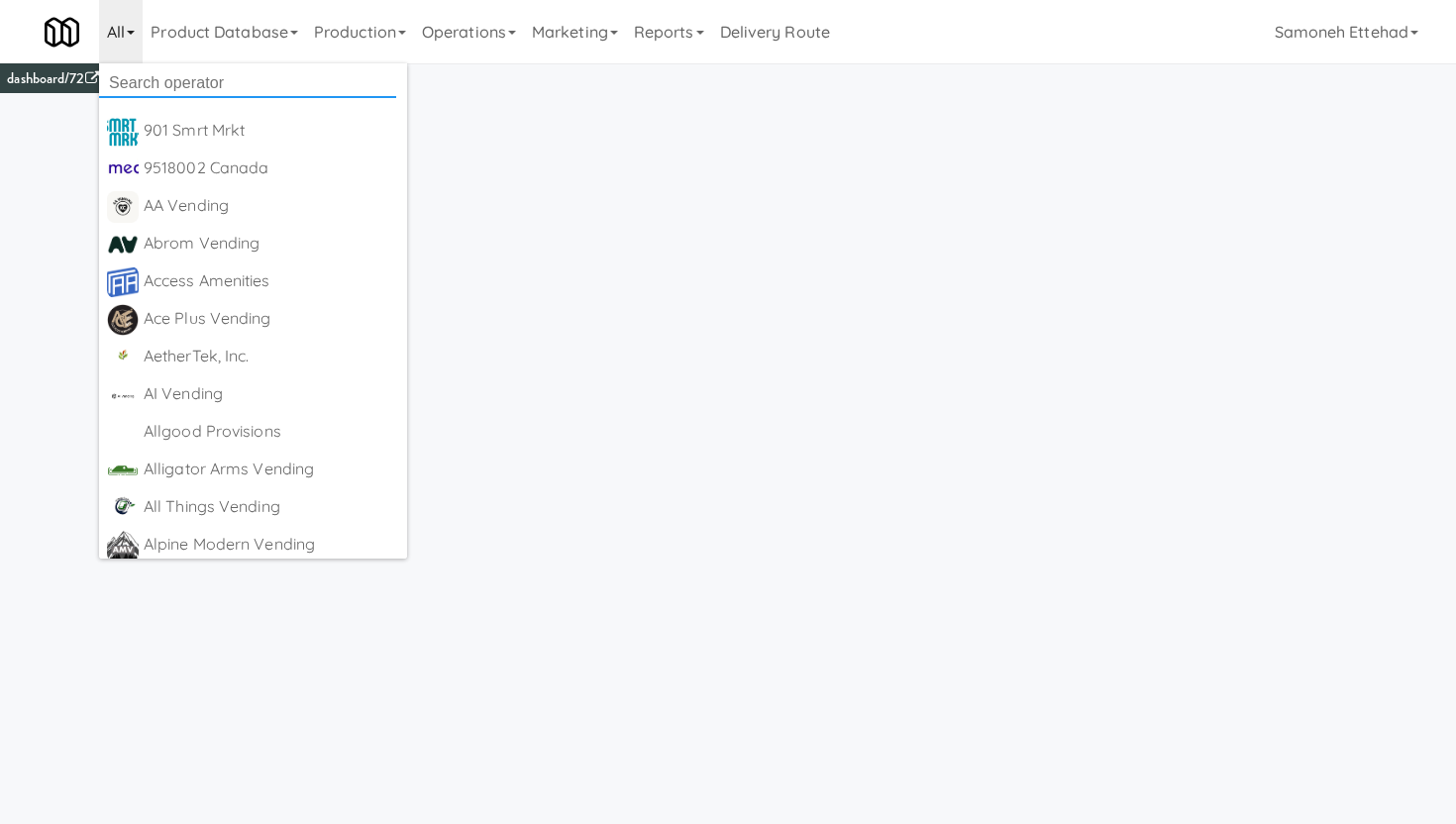 click at bounding box center [248, 83] 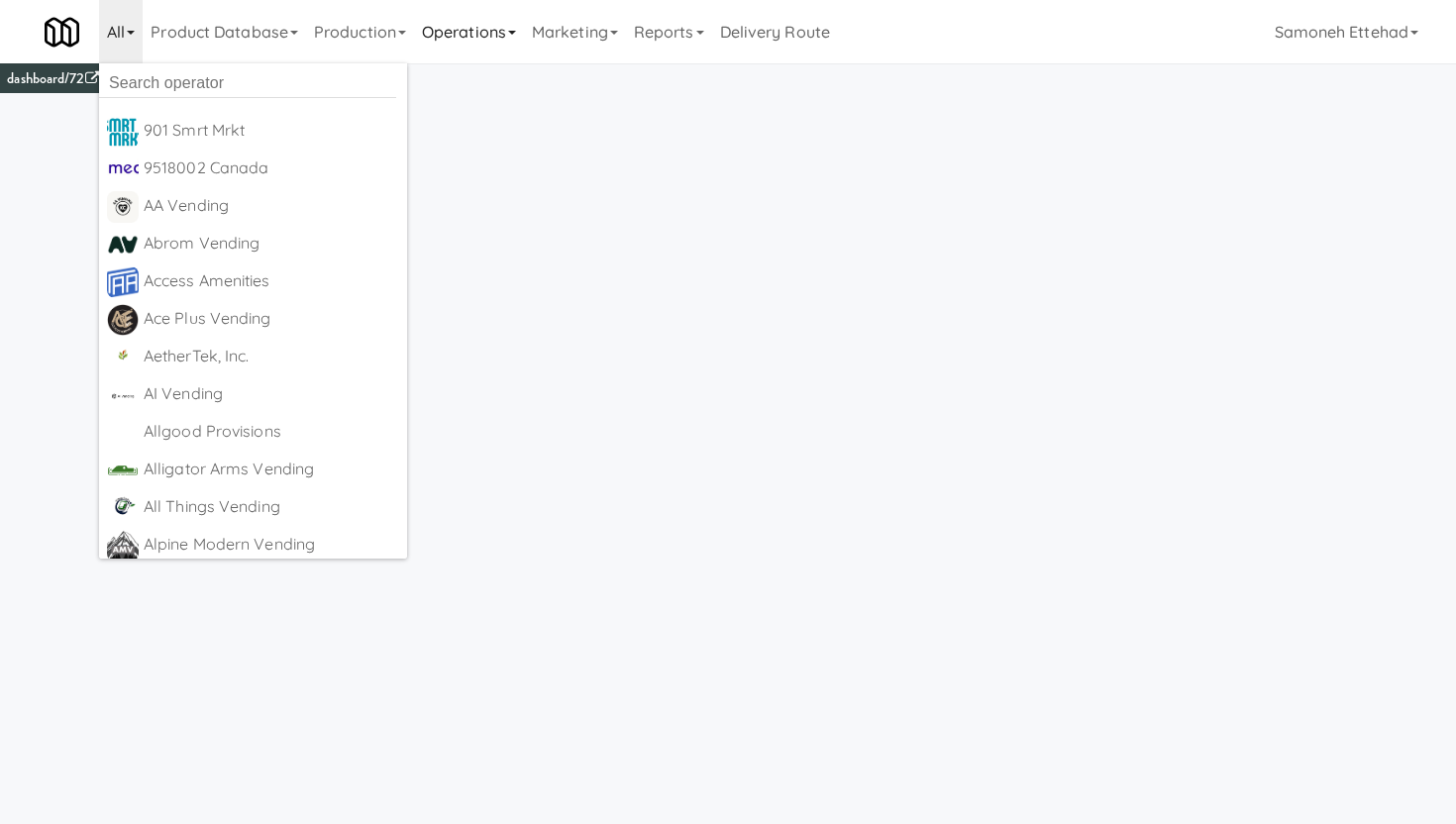 click on "Operations" at bounding box center [468, 32] 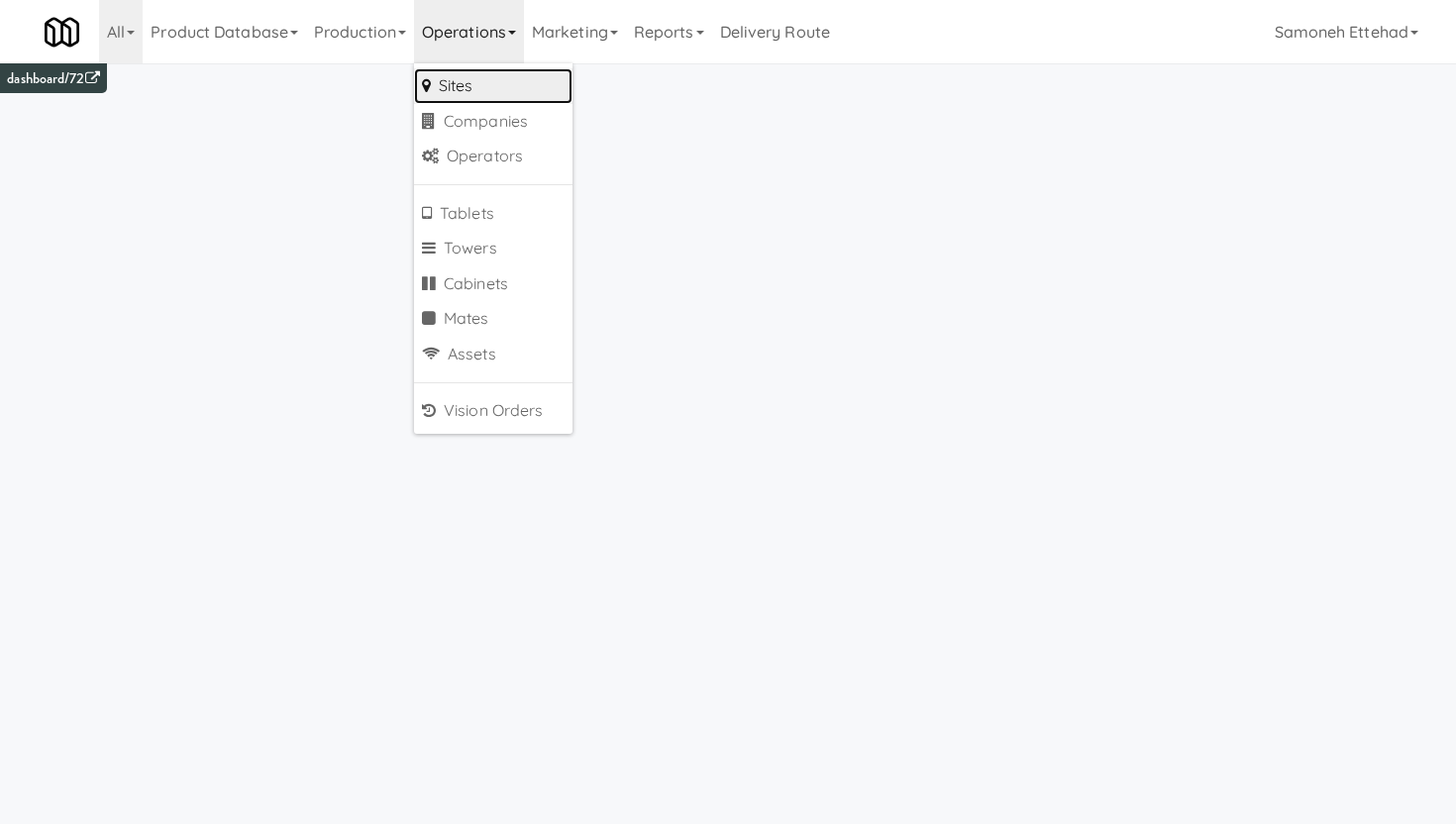 click on "Sites" at bounding box center [493, 86] 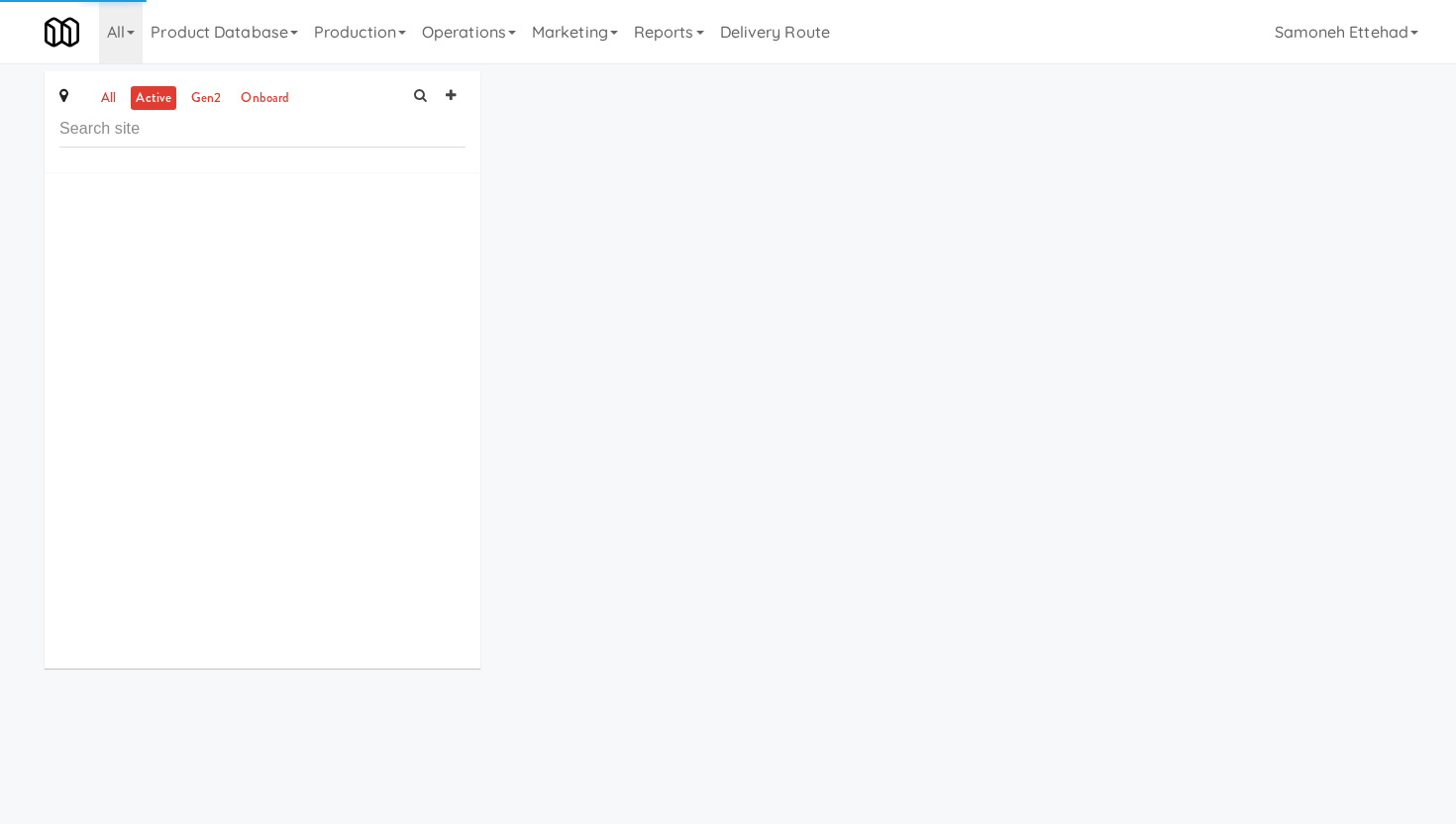 click at bounding box center [262, 129] 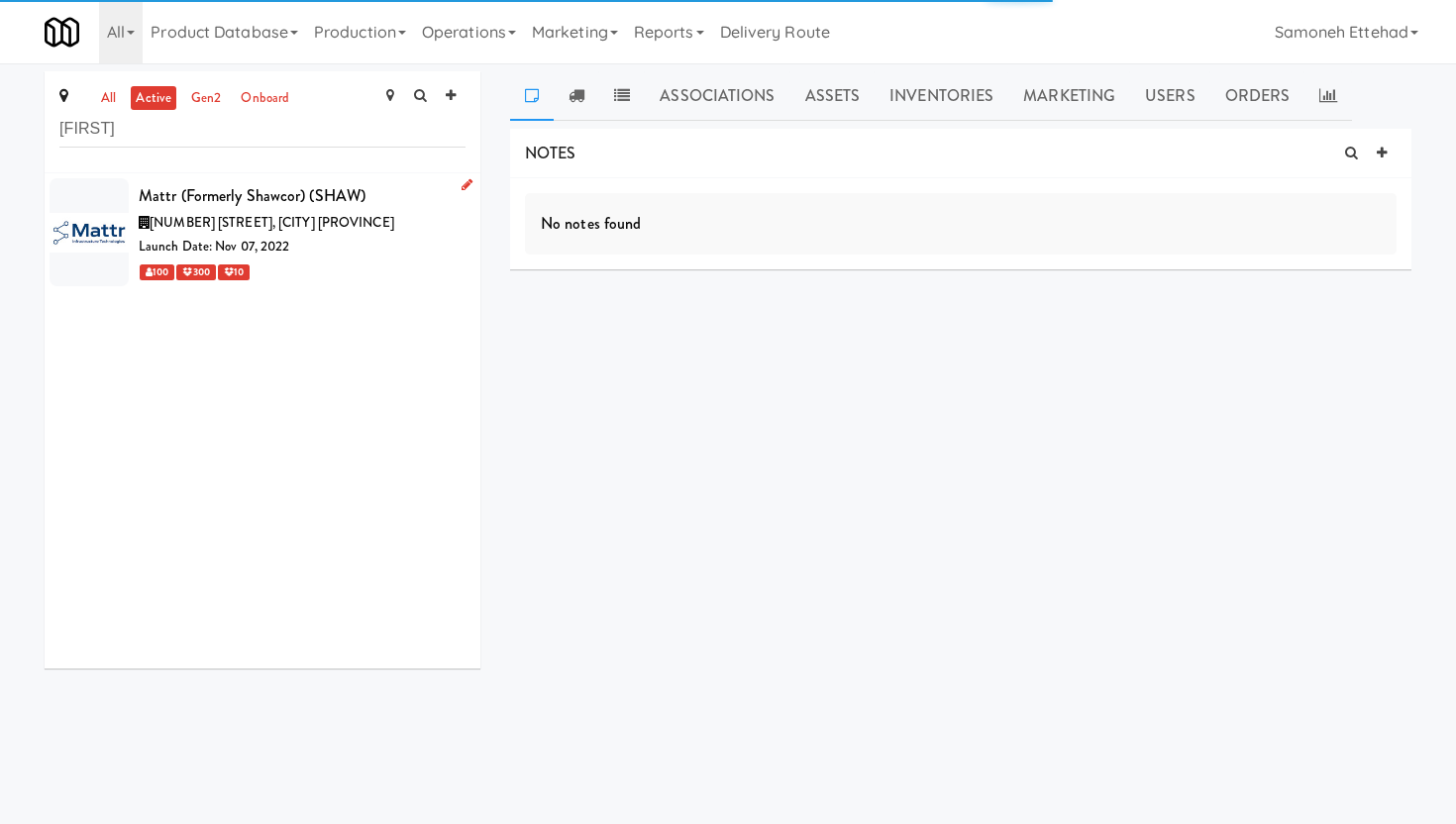 type on "matt" 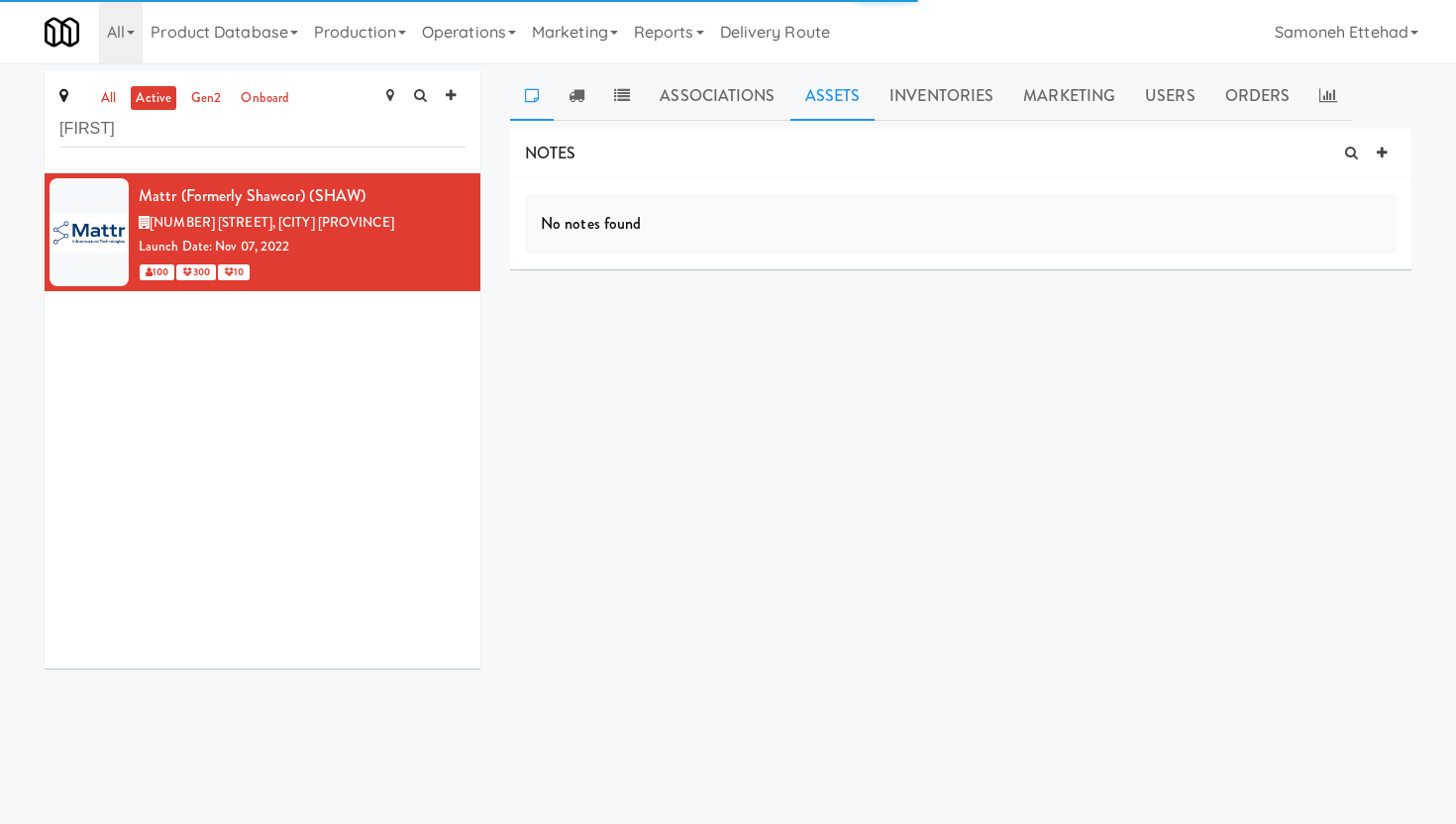 click on "Assets" at bounding box center [833, 96] 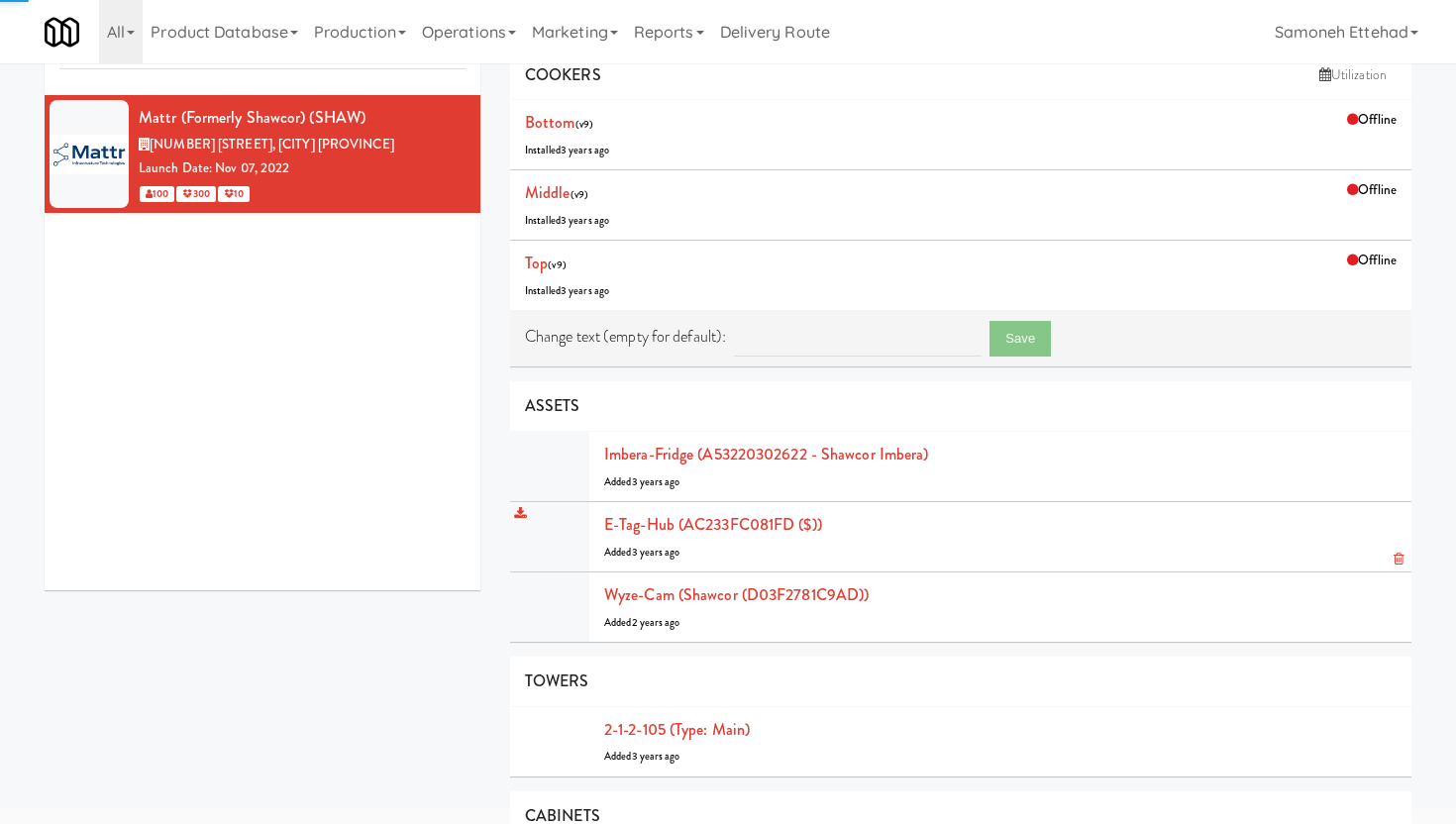 scroll, scrollTop: 81, scrollLeft: 0, axis: vertical 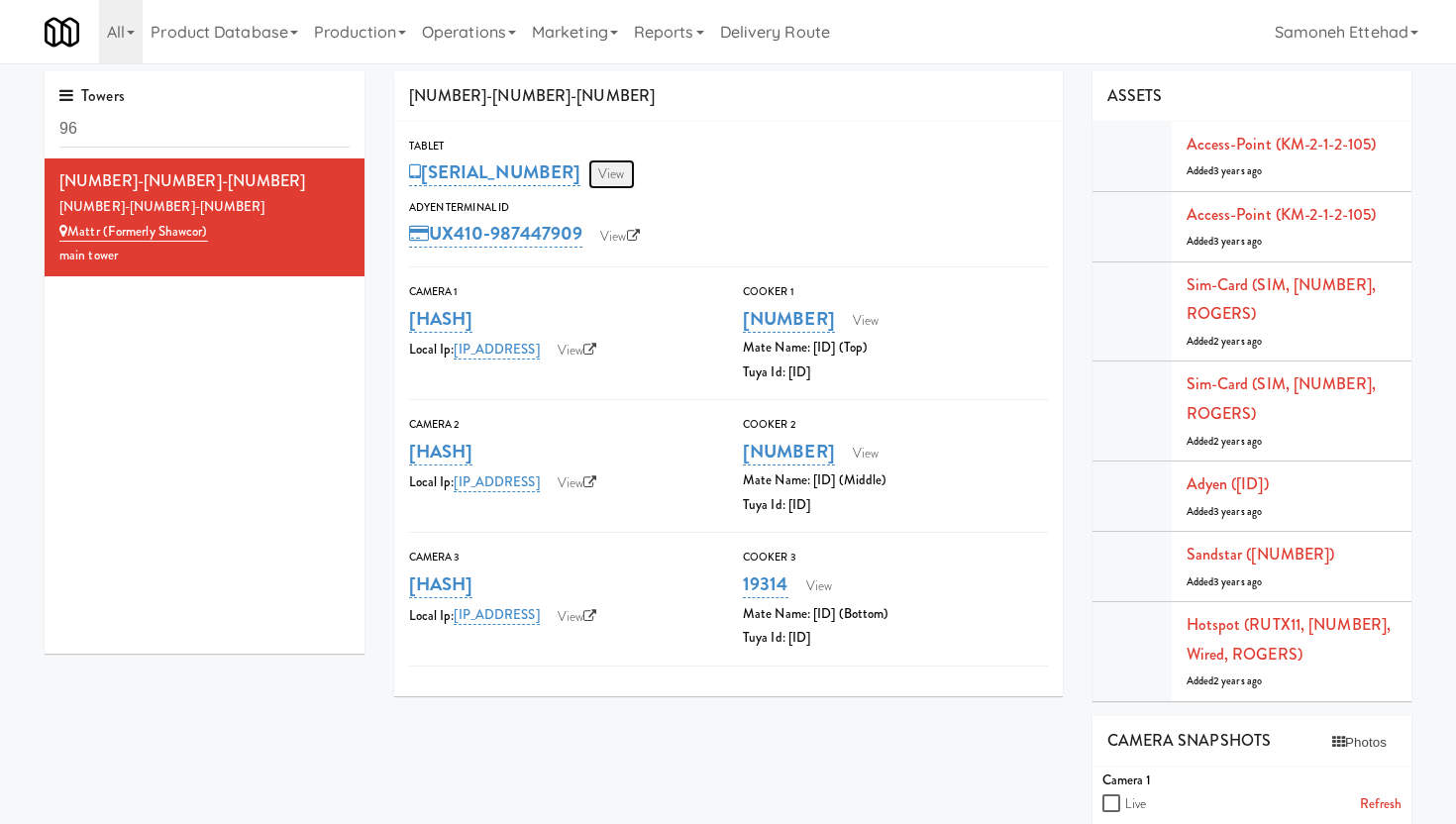 click on "View" at bounding box center (611, 174) 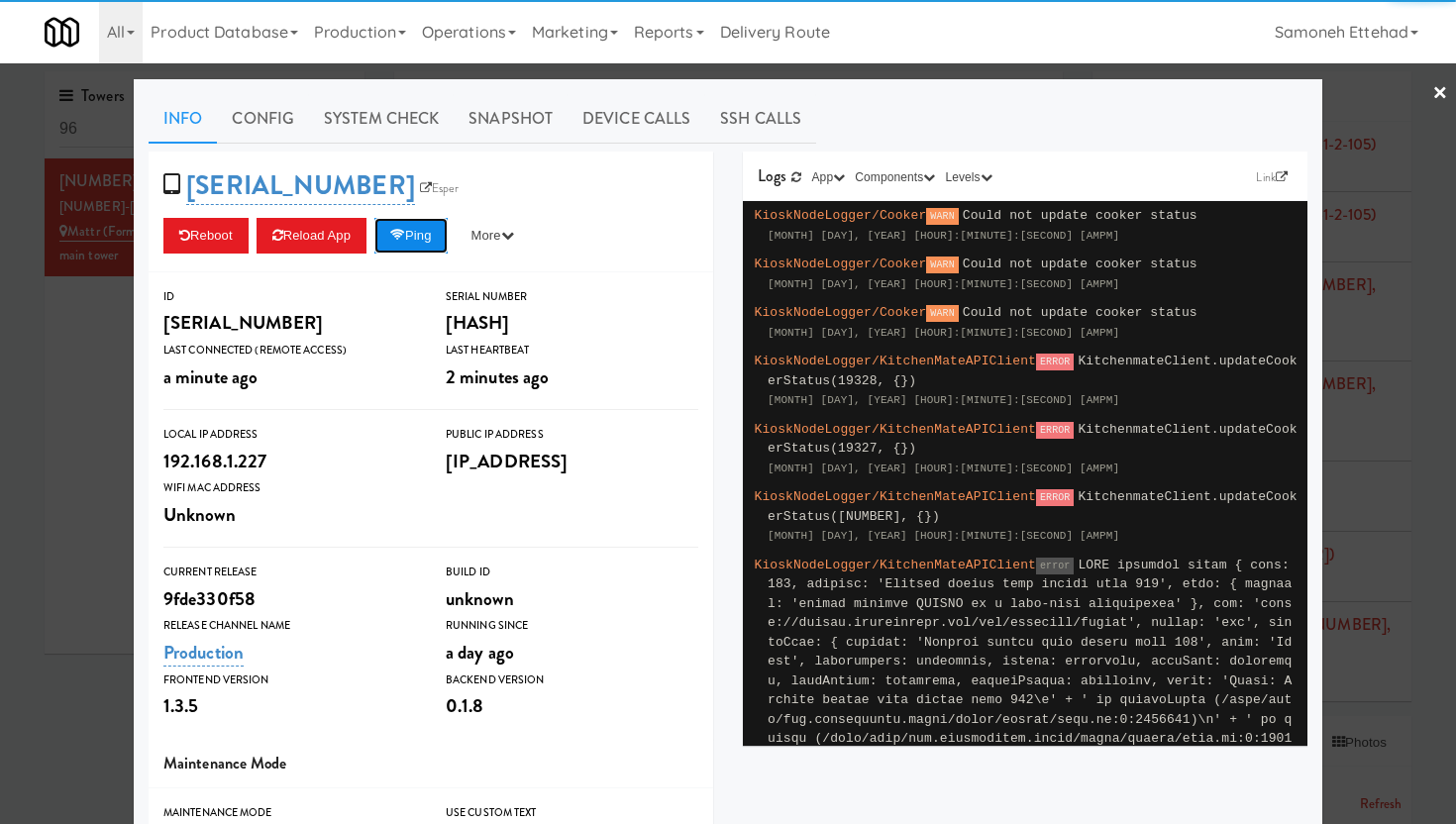 click on "Ping" at bounding box center [411, 236] 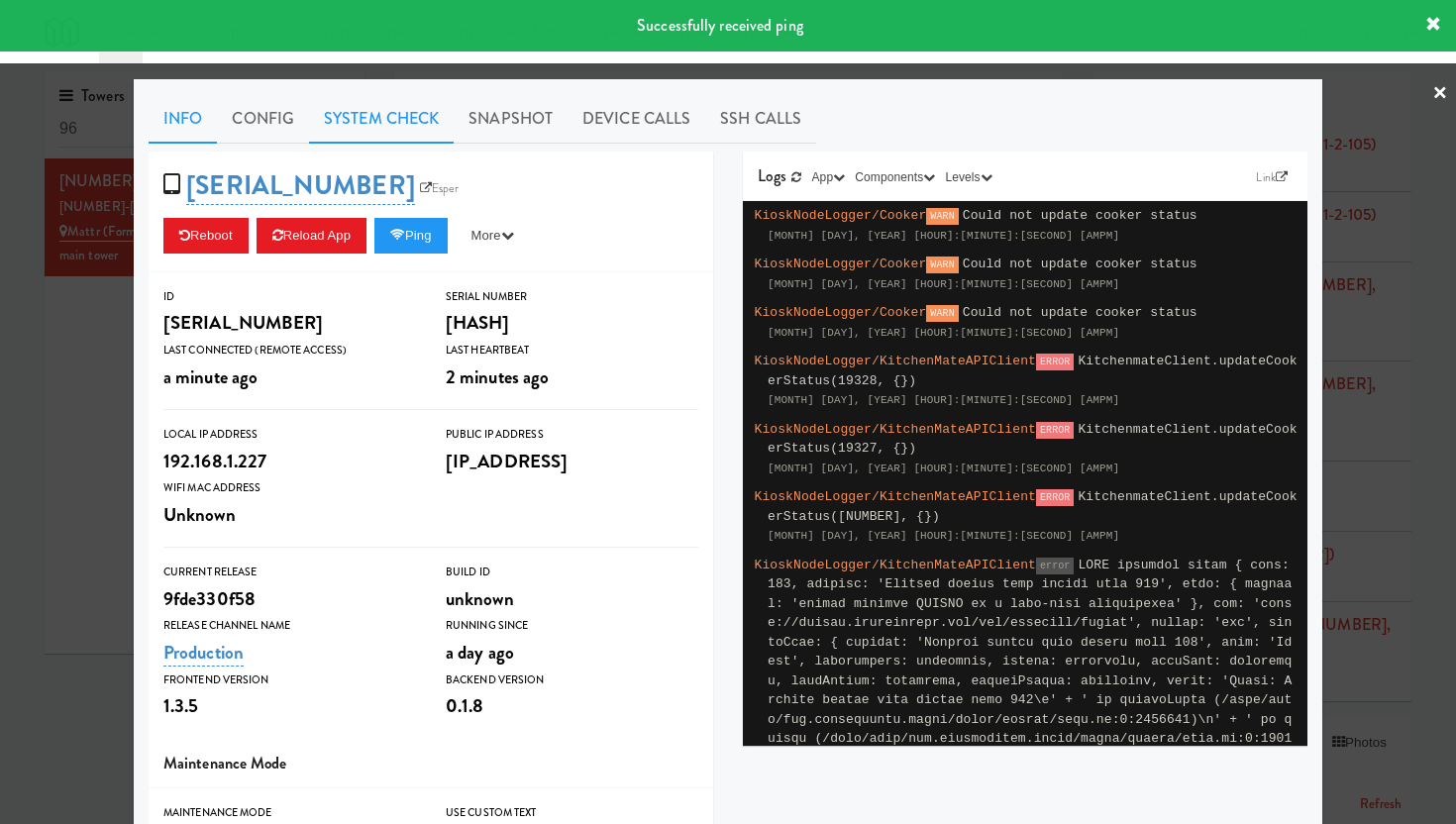 click on "System Check" at bounding box center [381, 119] 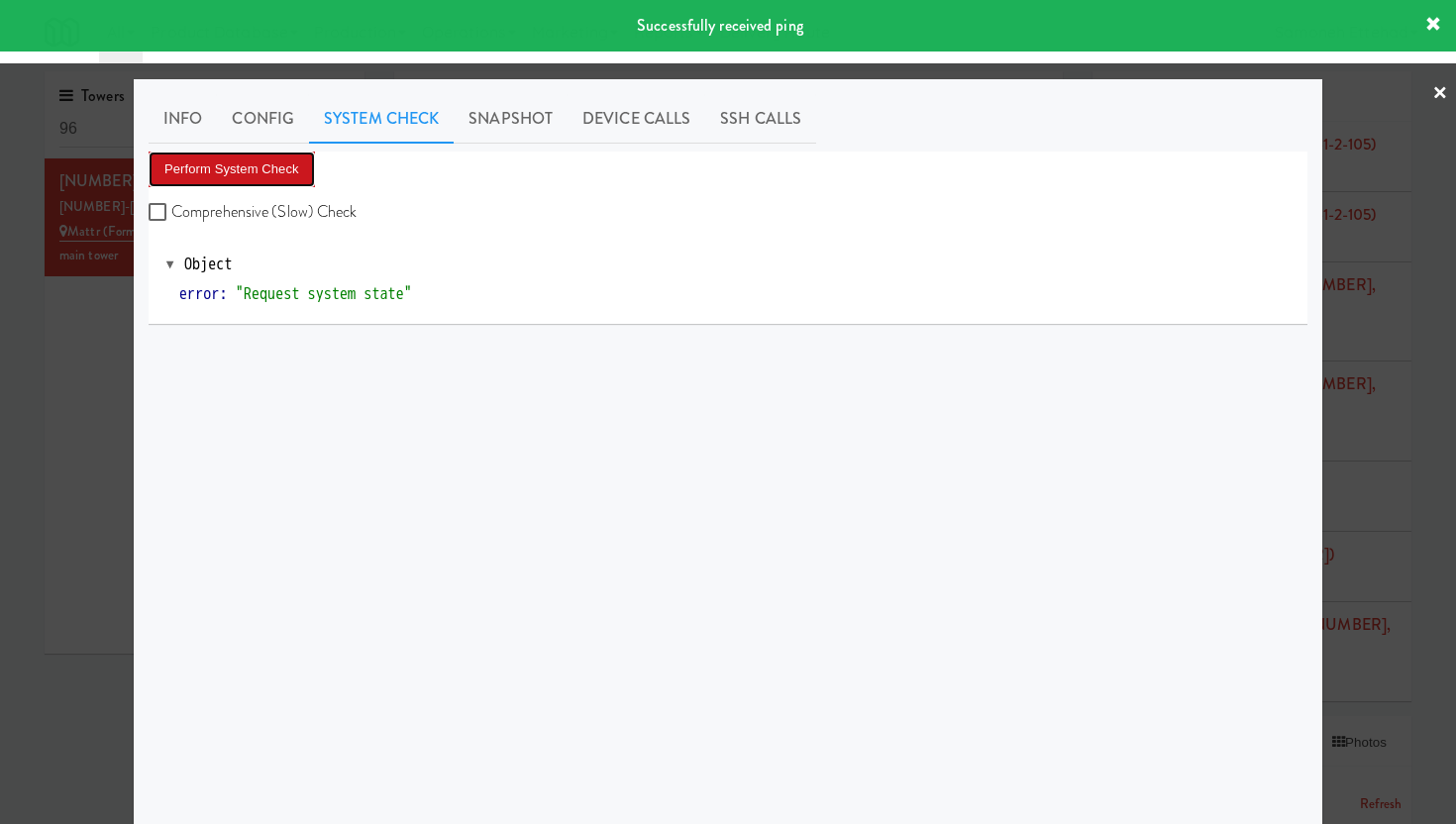 click on "Perform System Check" at bounding box center [232, 169] 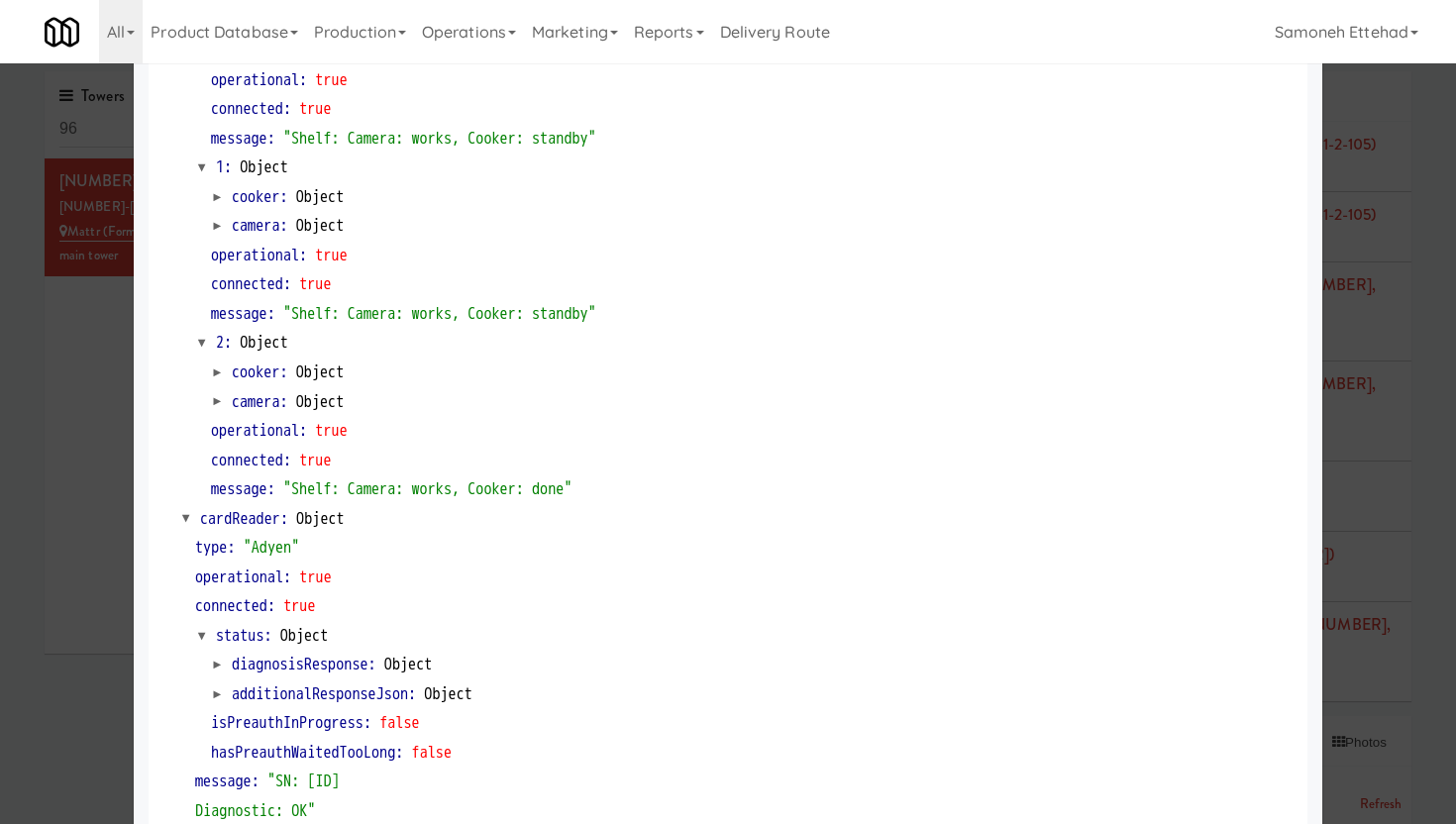 scroll, scrollTop: 0, scrollLeft: 0, axis: both 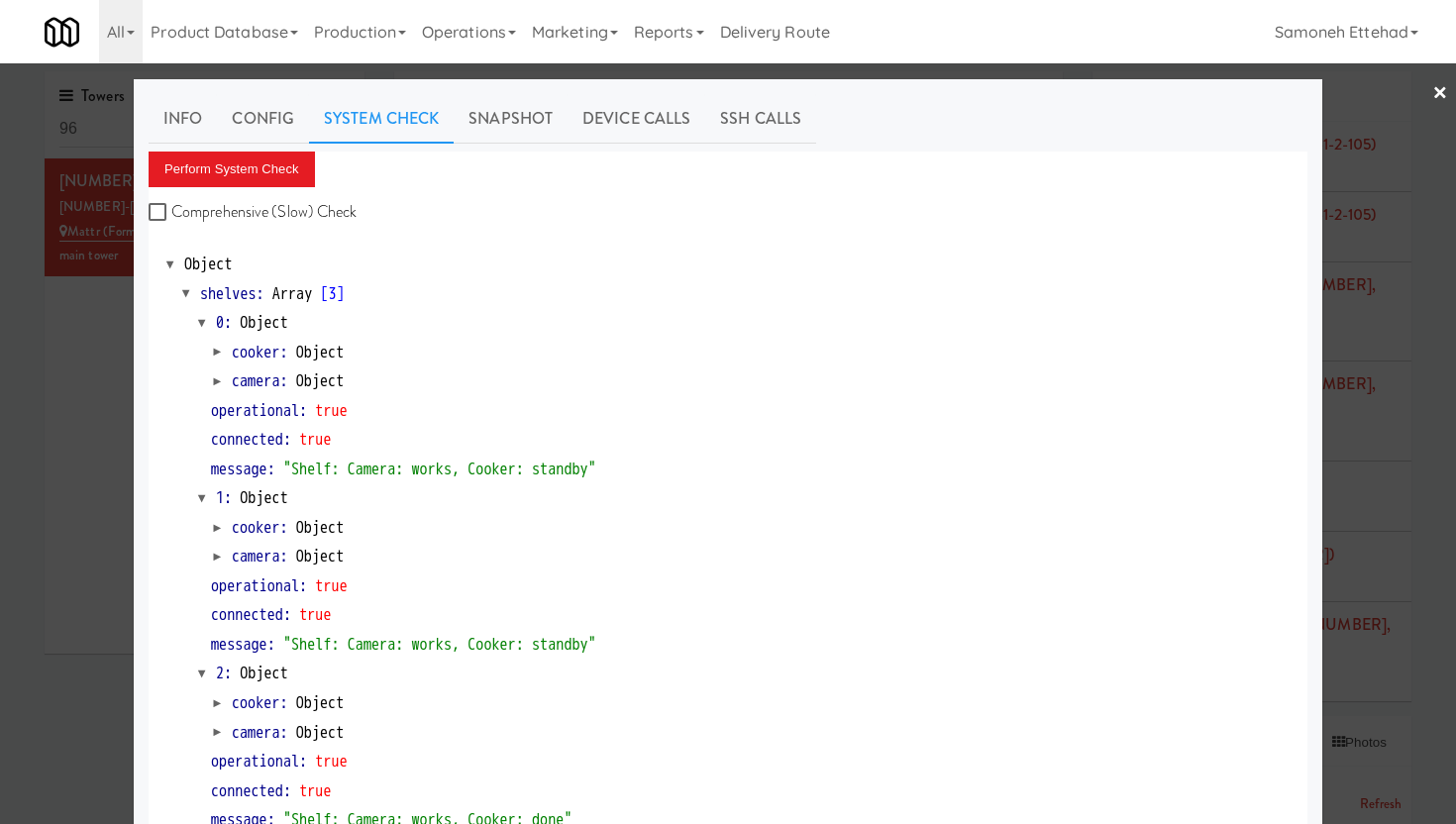 click on "×" at bounding box center [1440, 94] 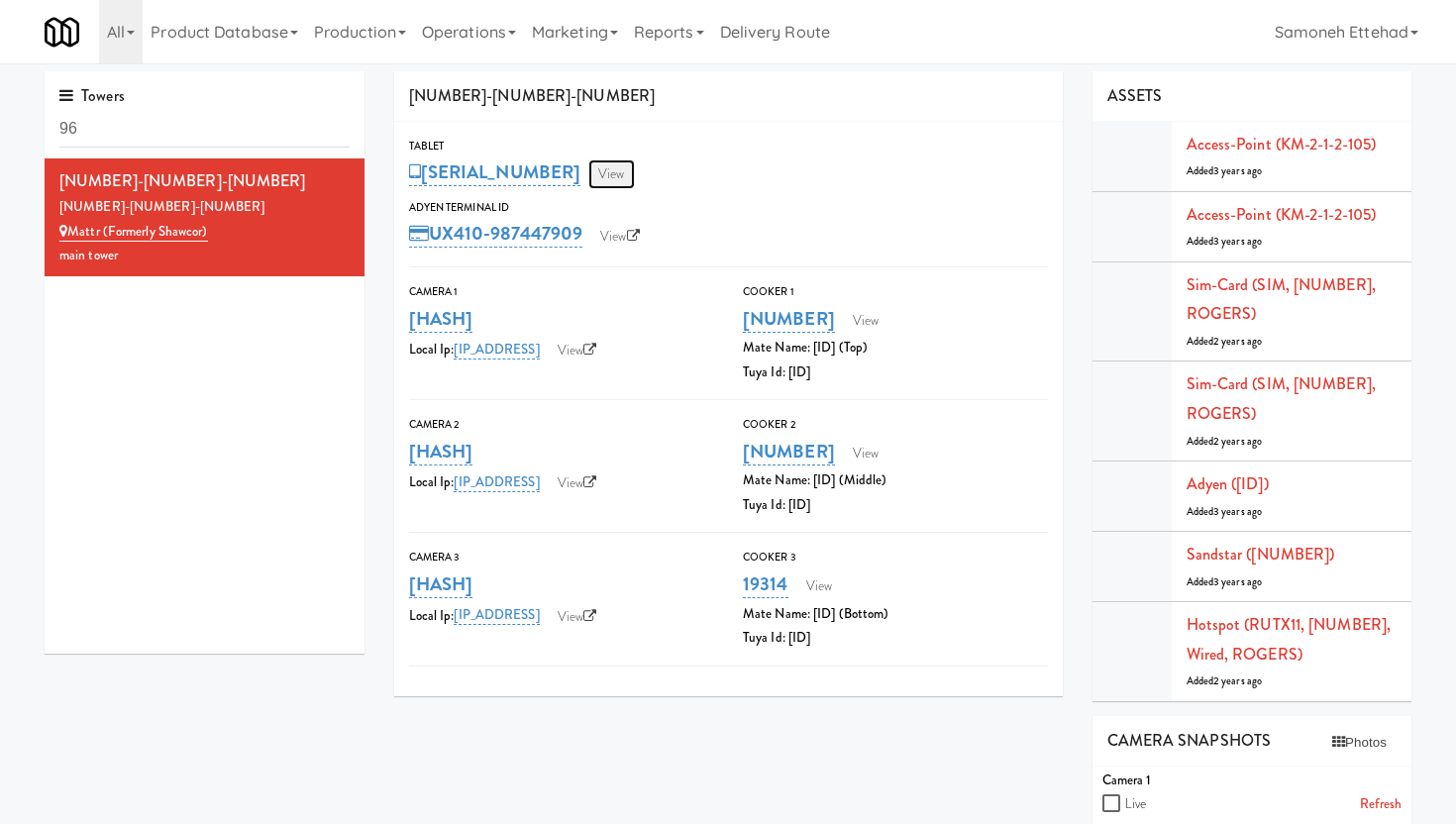 click on "View" at bounding box center (611, 174) 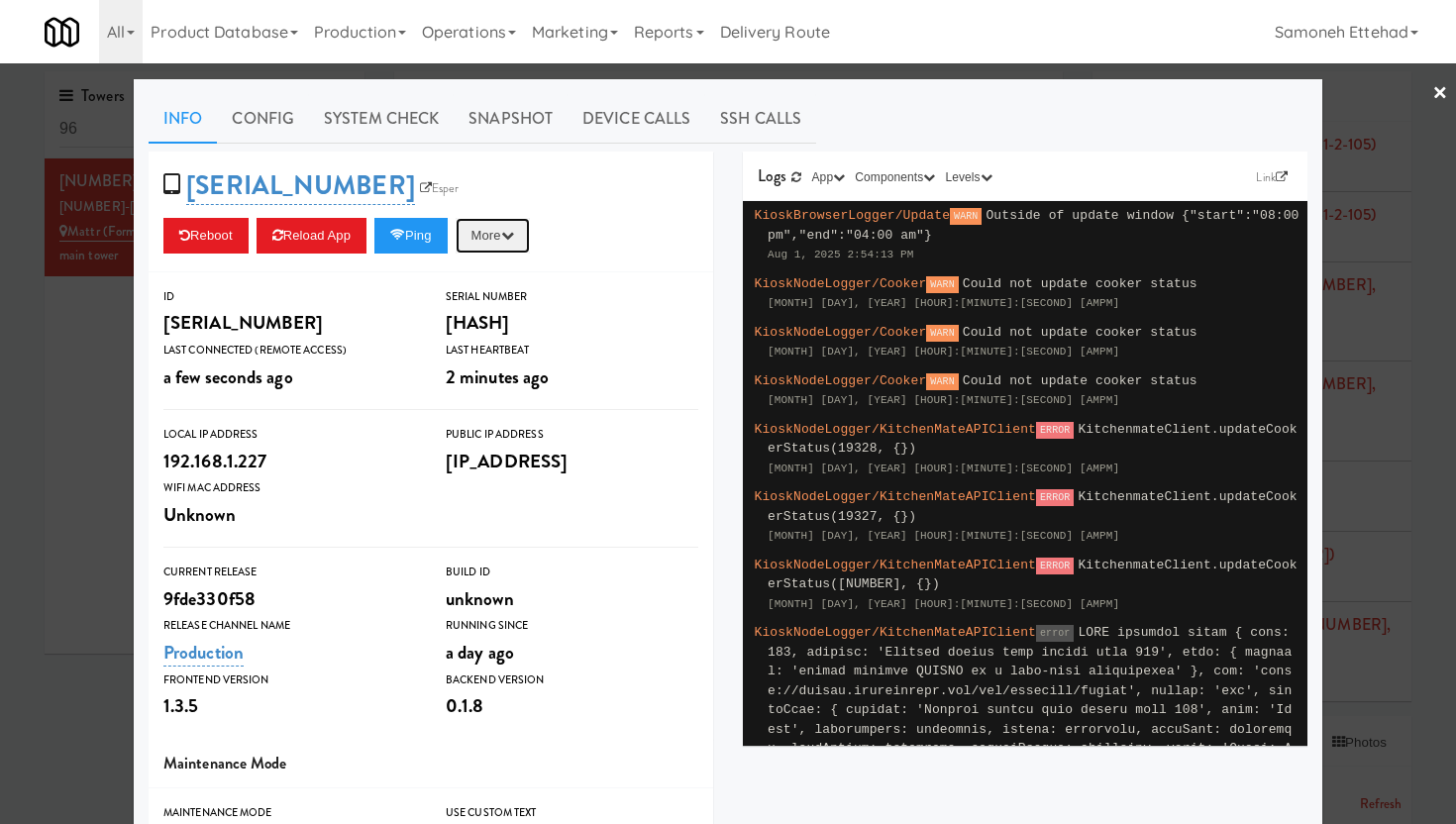 click on "More" at bounding box center (492, 236) 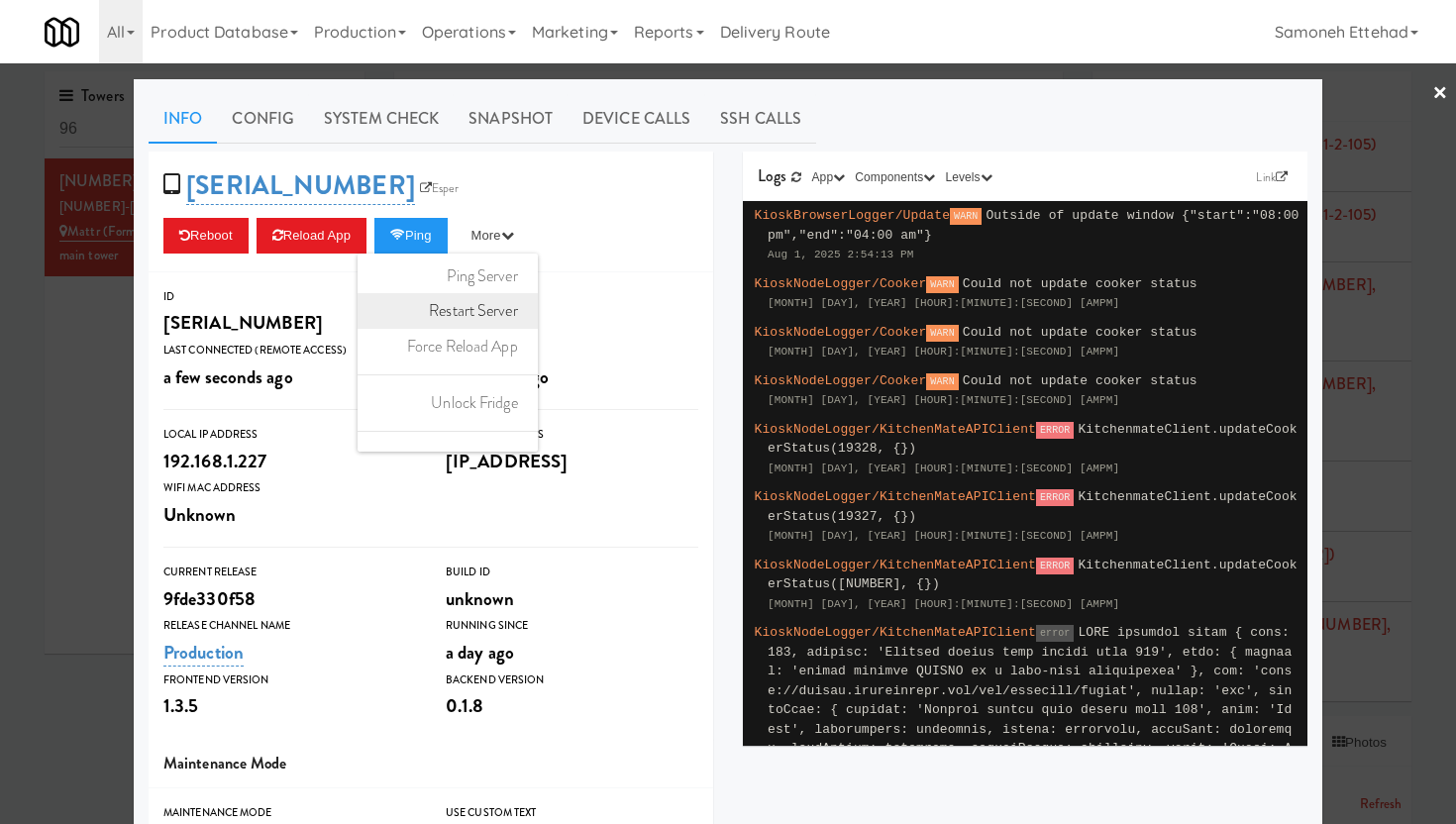 click on "Restart Server" at bounding box center (448, 311) 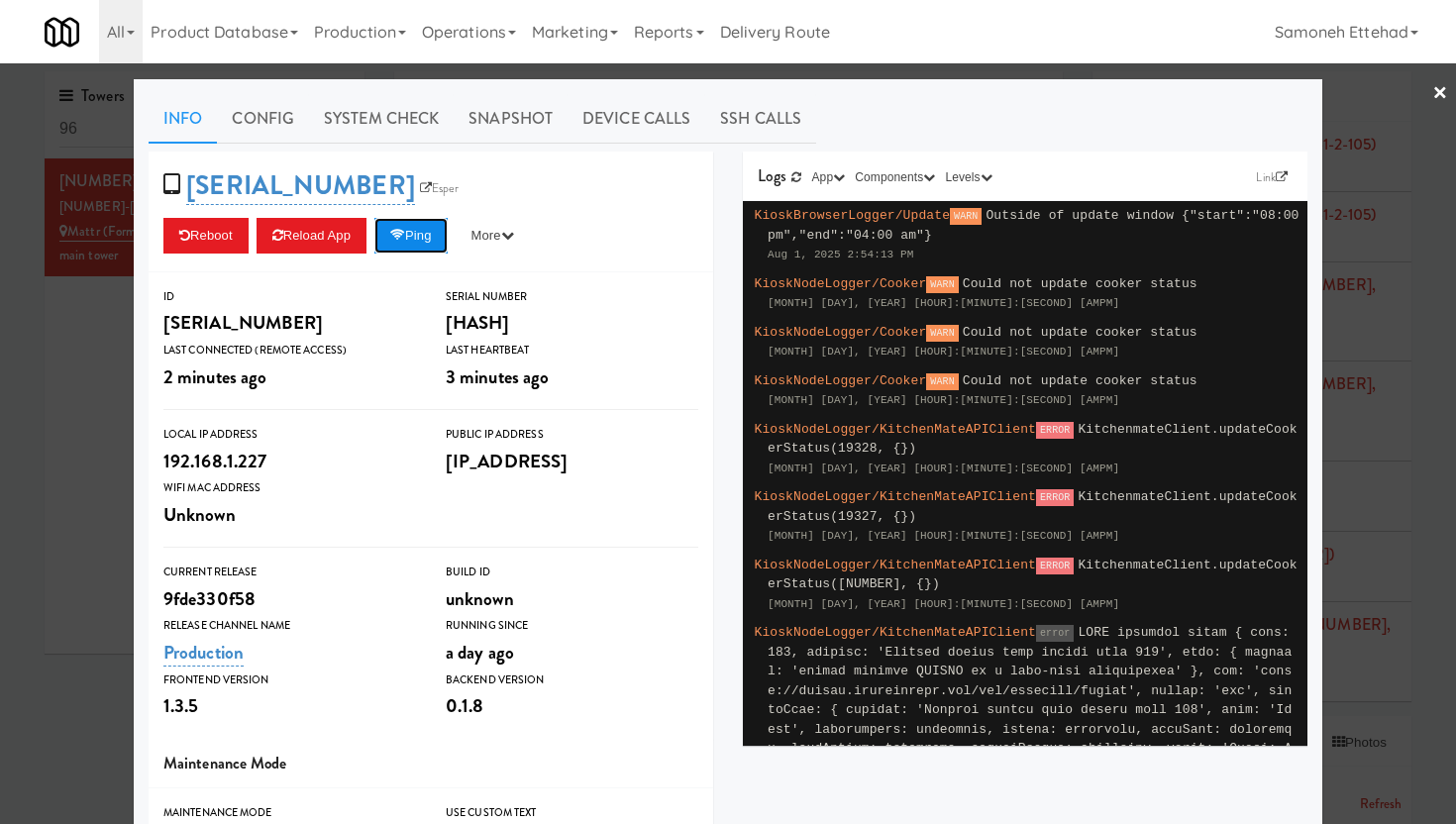 click at bounding box center [397, 235] 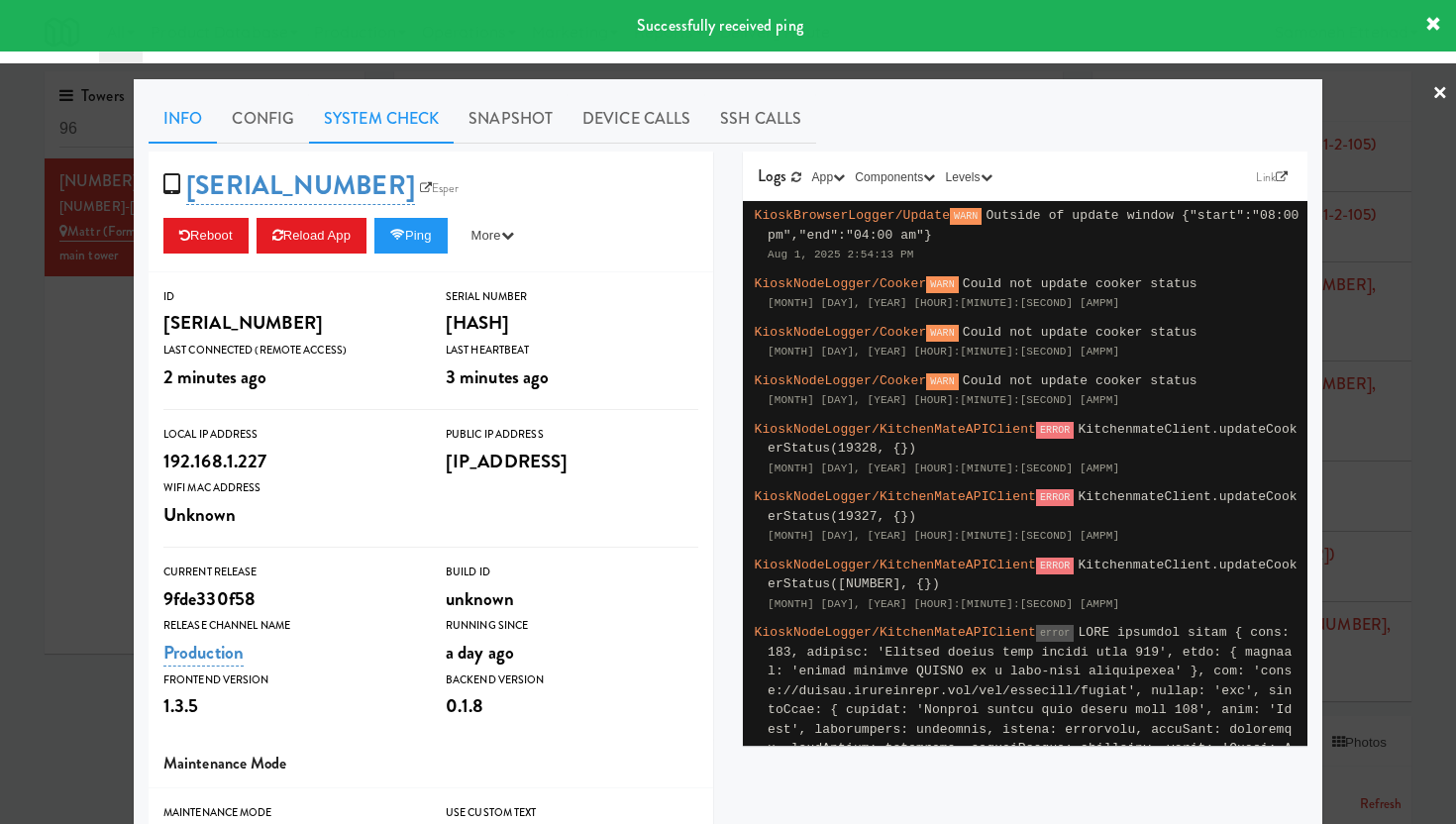 click on "System Check" at bounding box center (381, 119) 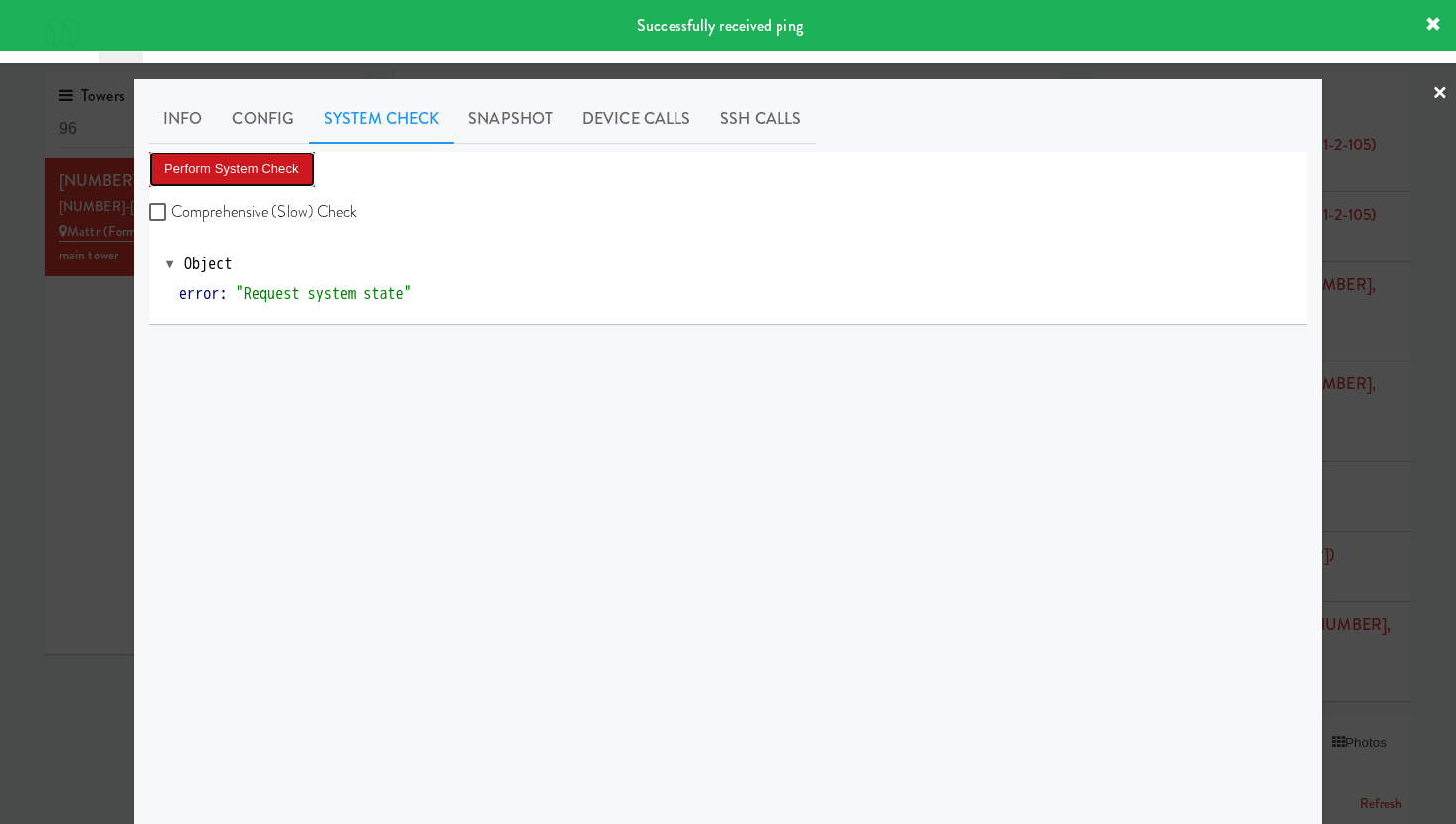 click on "Perform System Check" at bounding box center (232, 169) 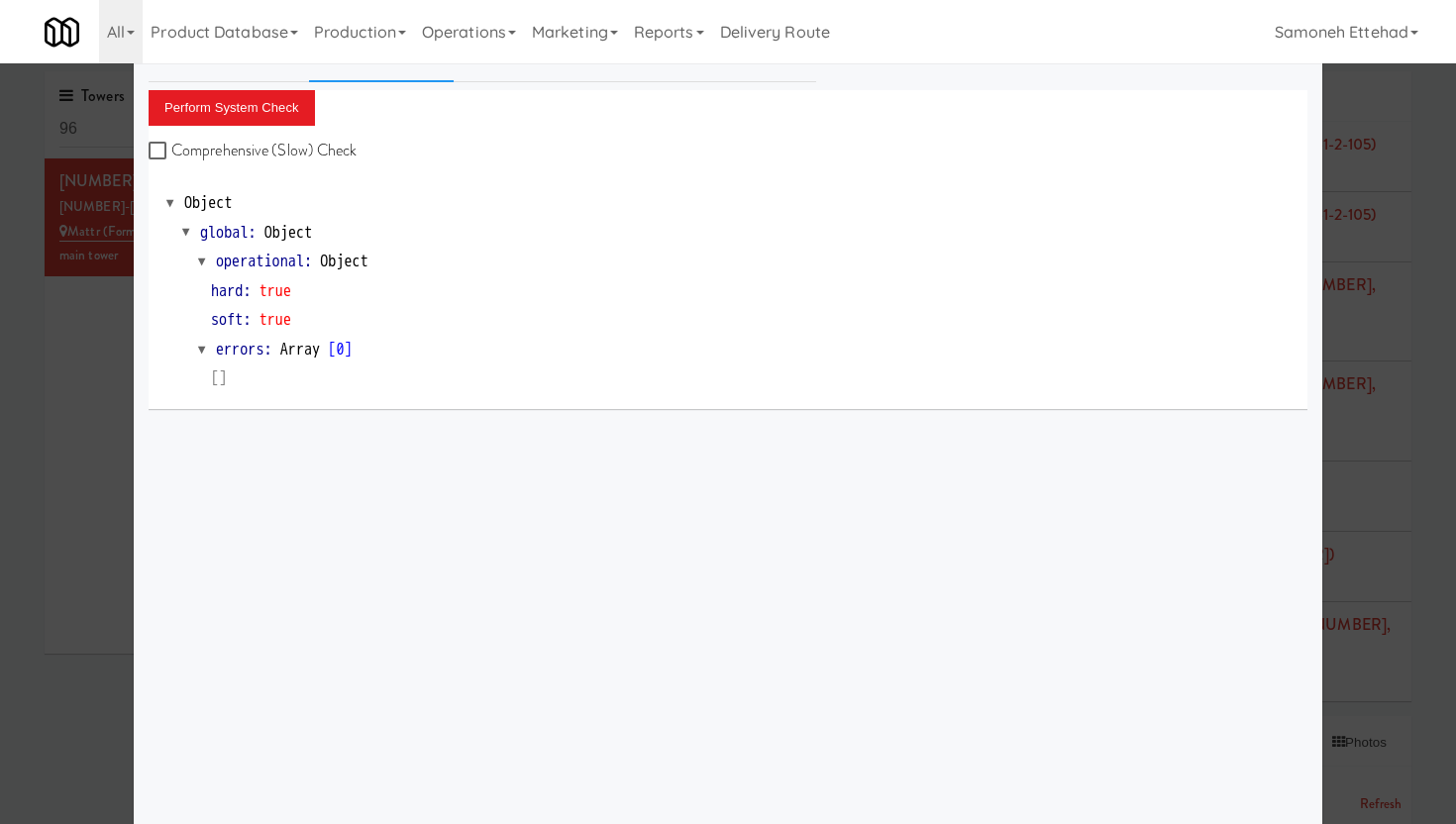 scroll, scrollTop: 0, scrollLeft: 0, axis: both 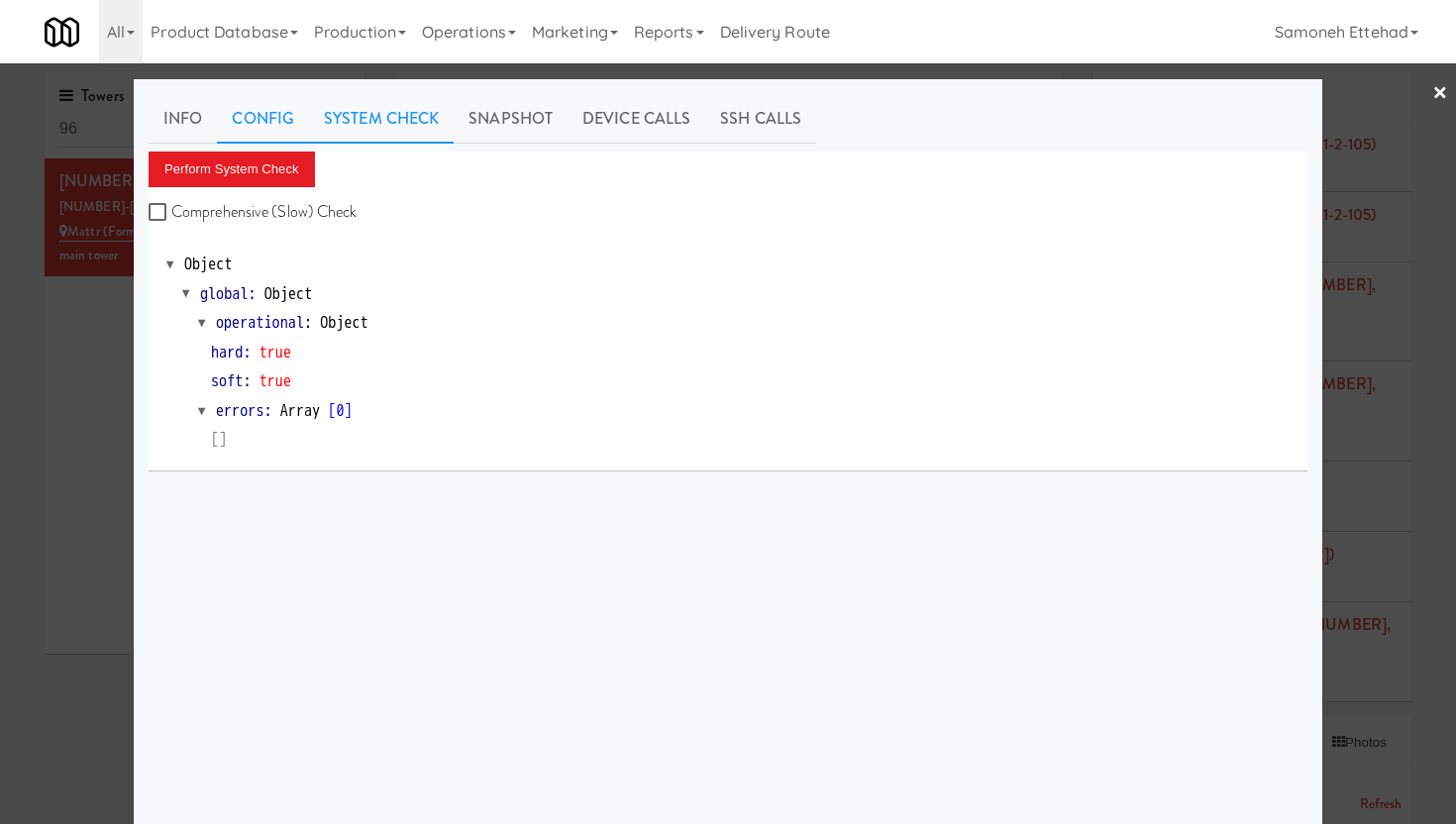 click on "Config" at bounding box center (262, 119) 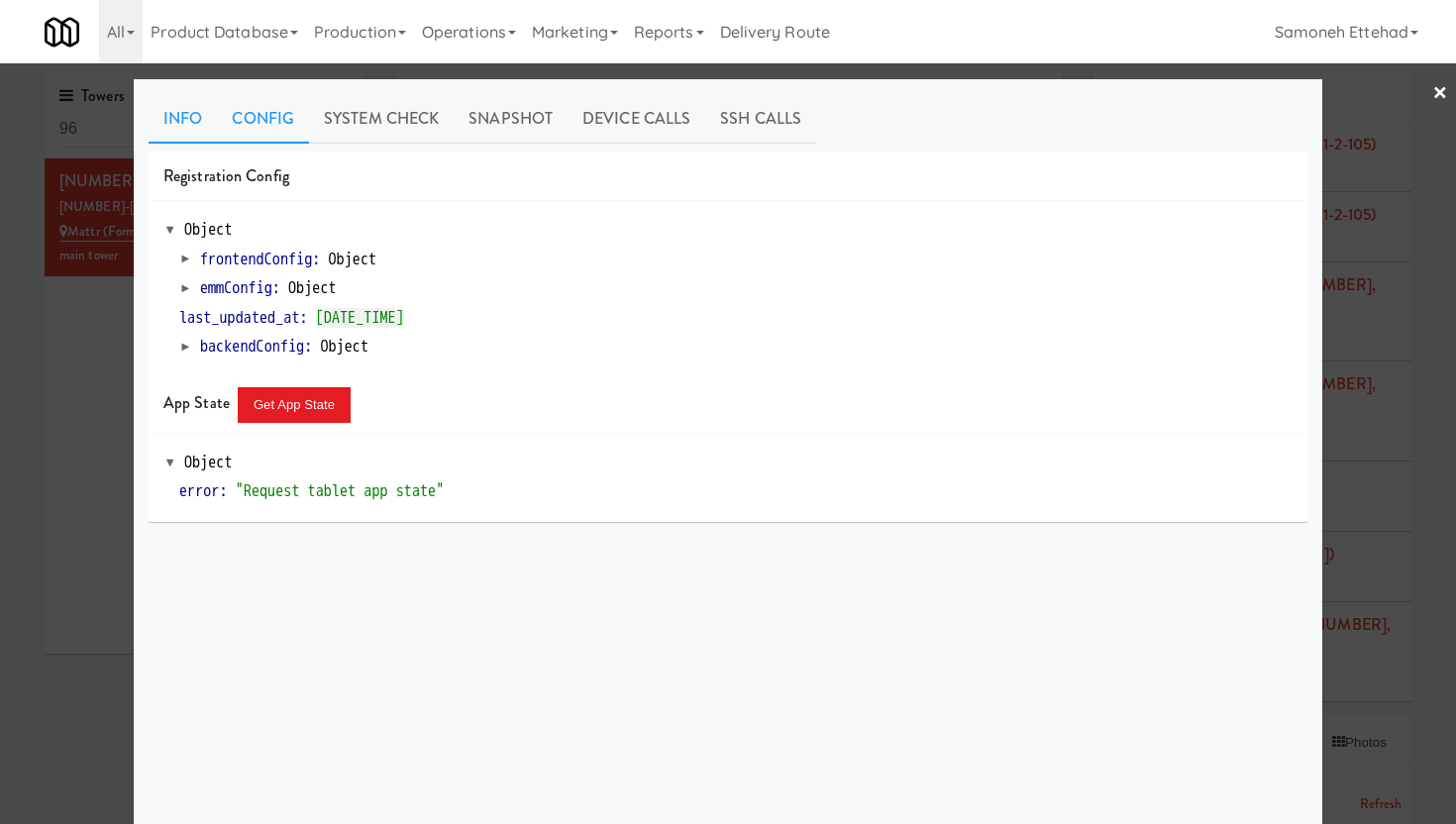 click on "Info" at bounding box center (182, 119) 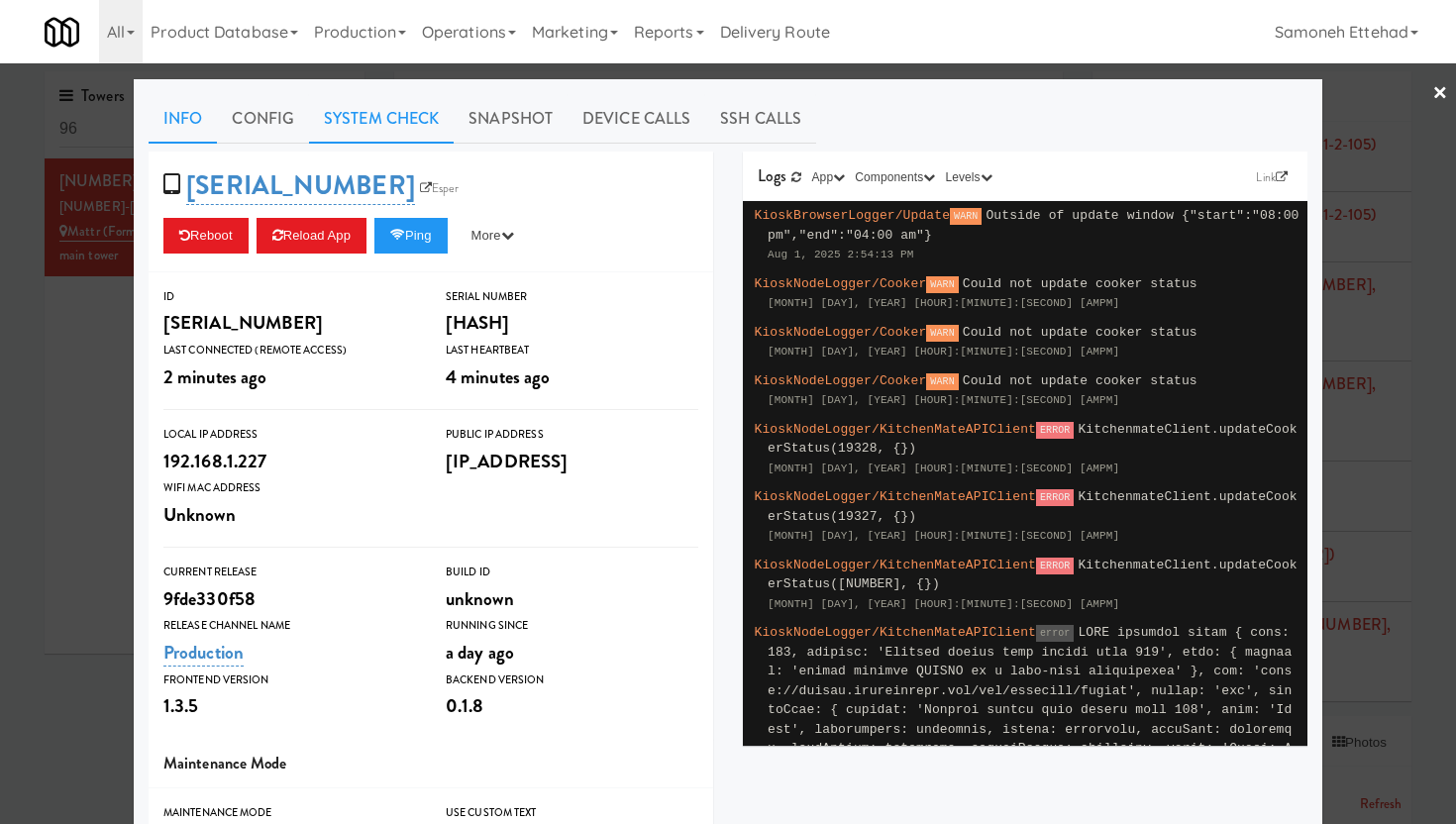 click on "System Check" at bounding box center (381, 119) 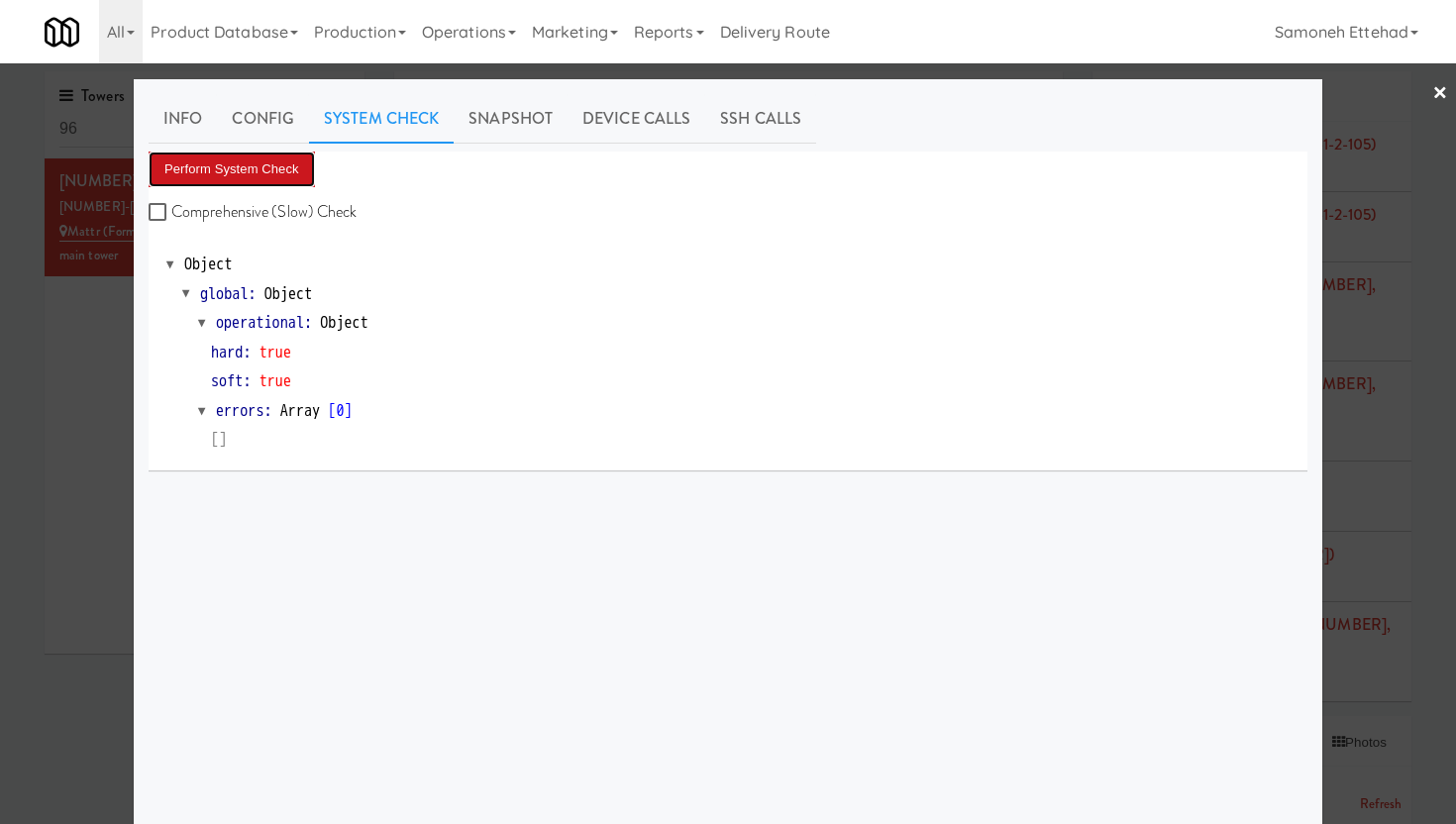 click on "Perform System Check" at bounding box center [232, 169] 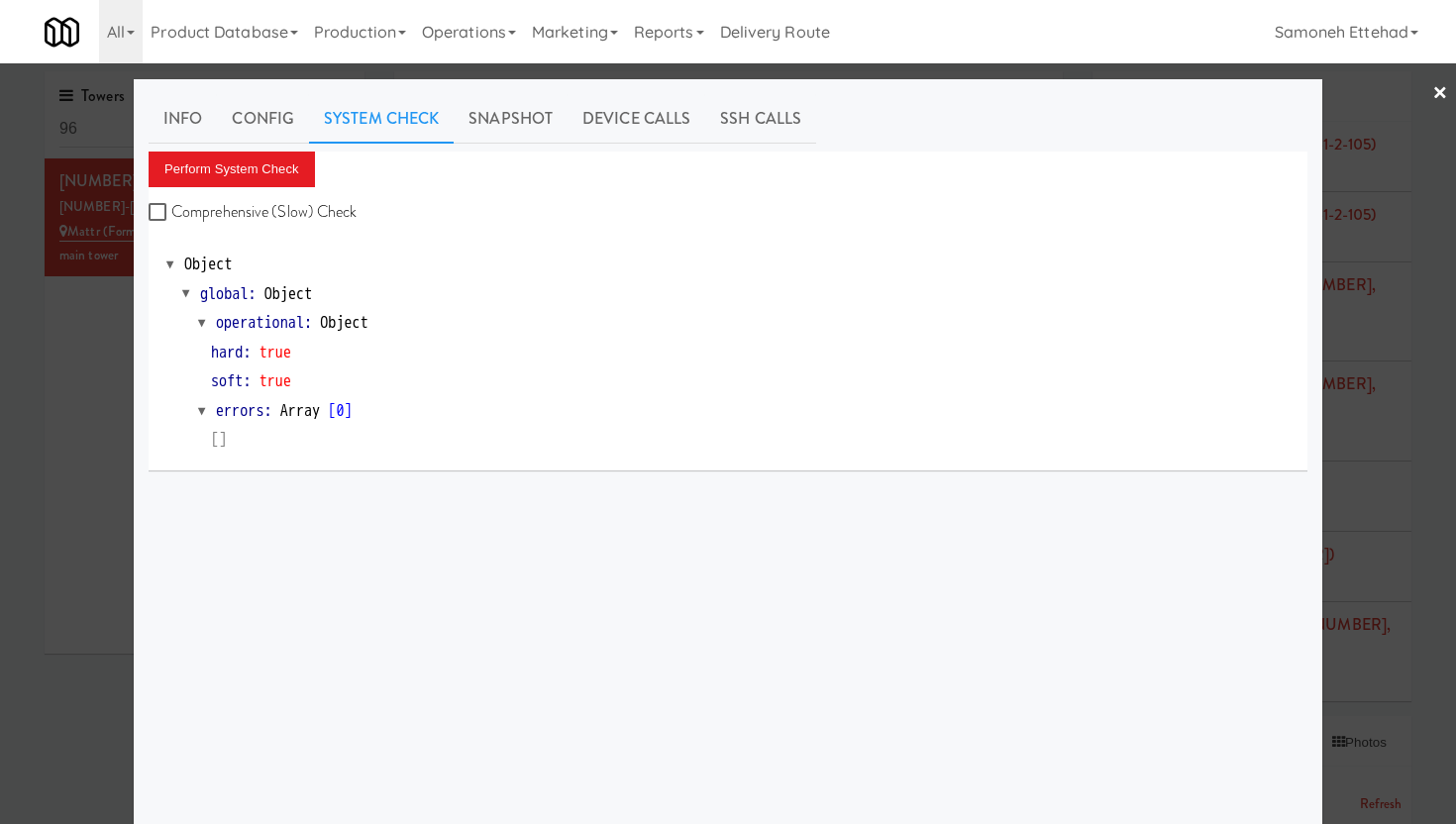 click on "×" at bounding box center [1440, 94] 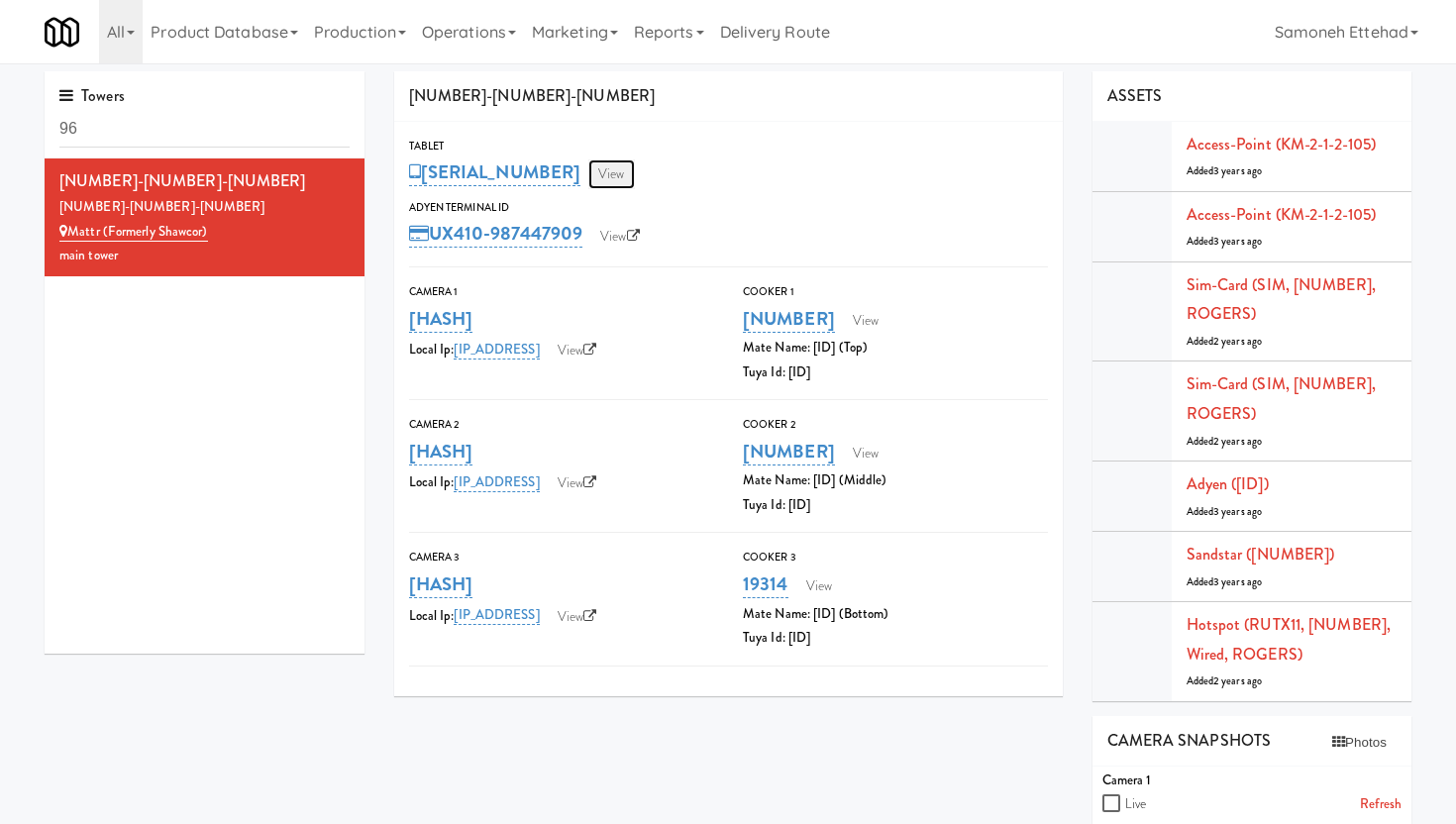 click on "View" at bounding box center [611, 174] 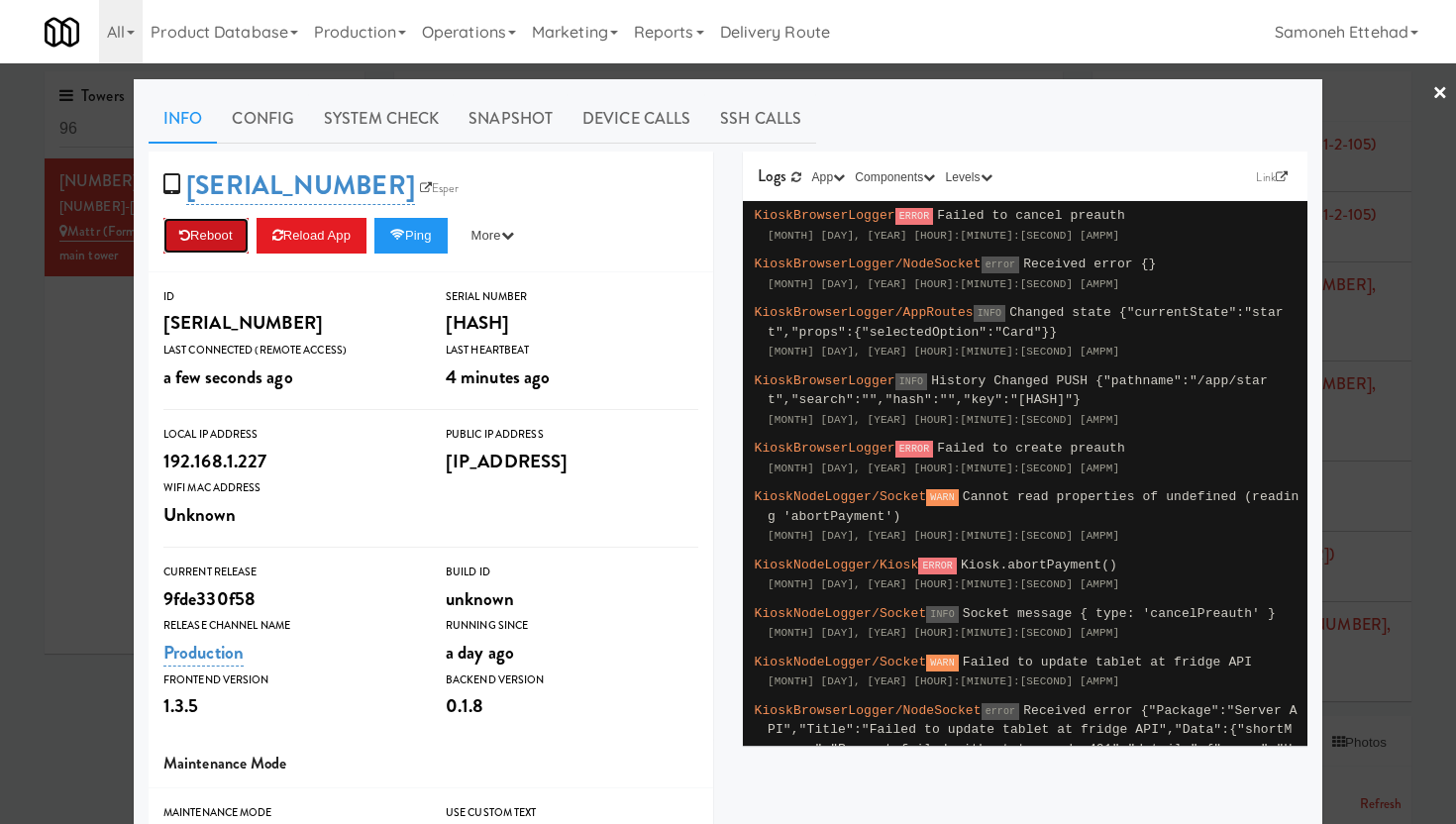 click on "Reboot" at bounding box center (206, 236) 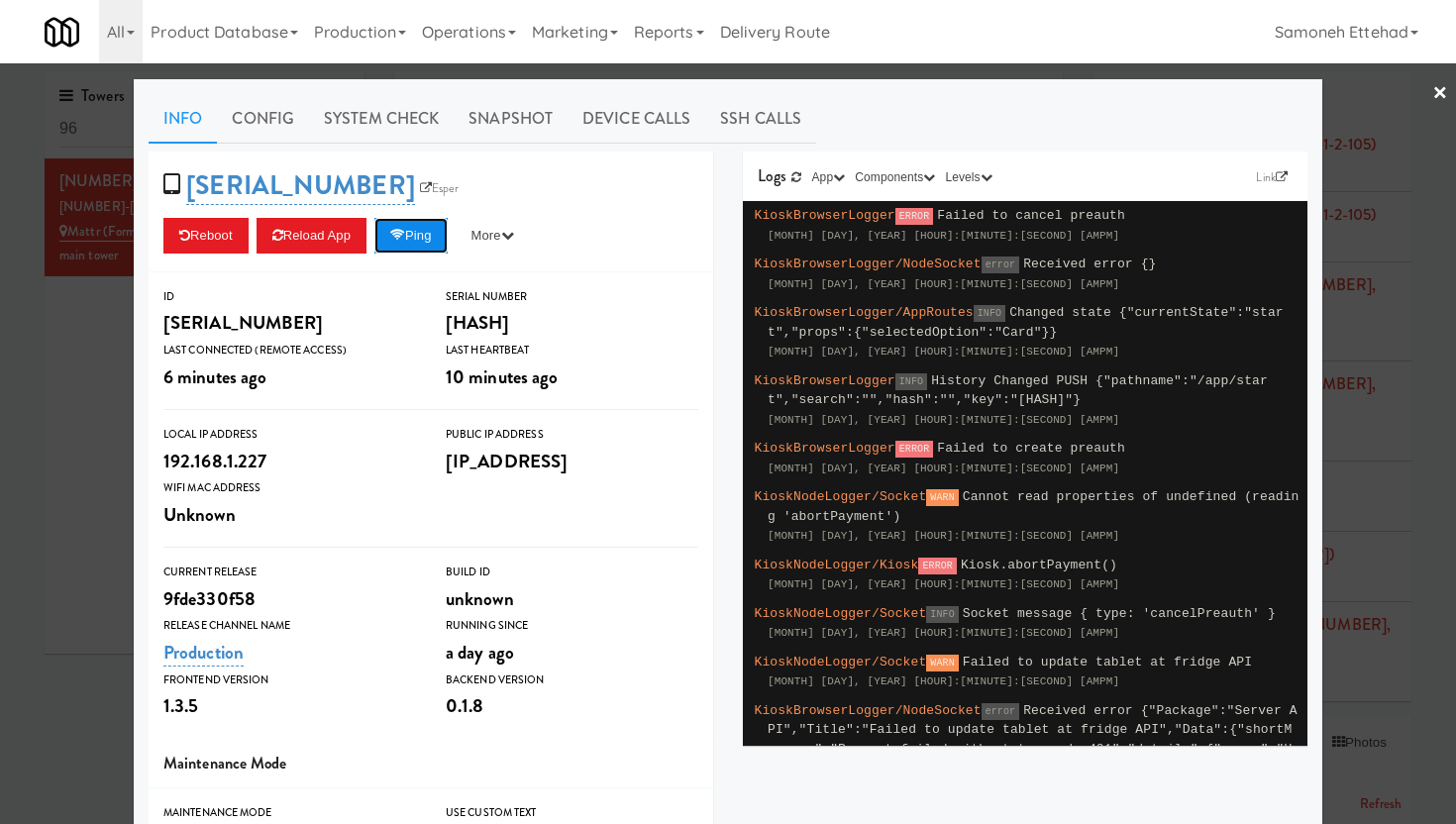 click on "Ping" at bounding box center [411, 236] 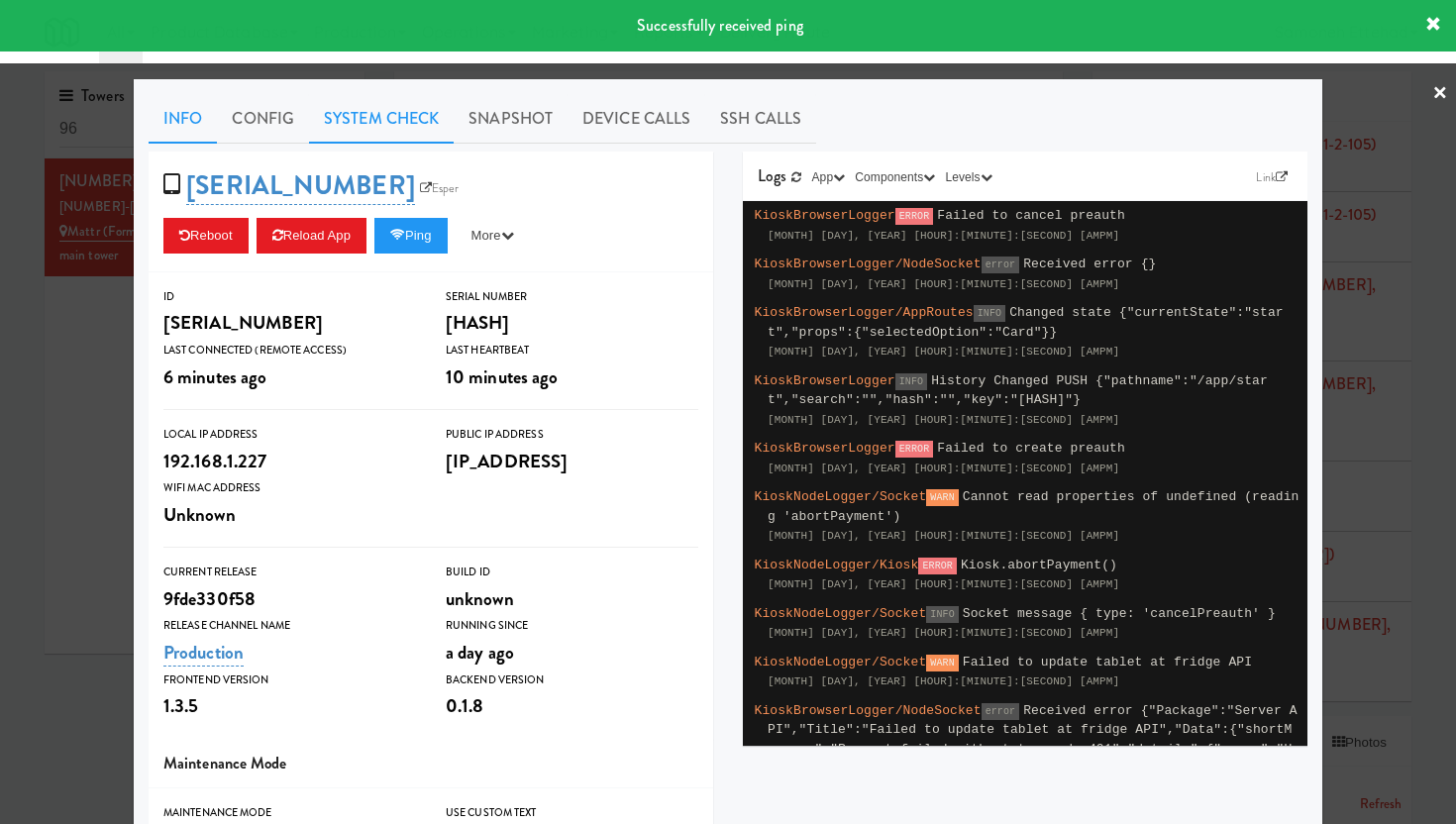 click on "System Check" at bounding box center (381, 119) 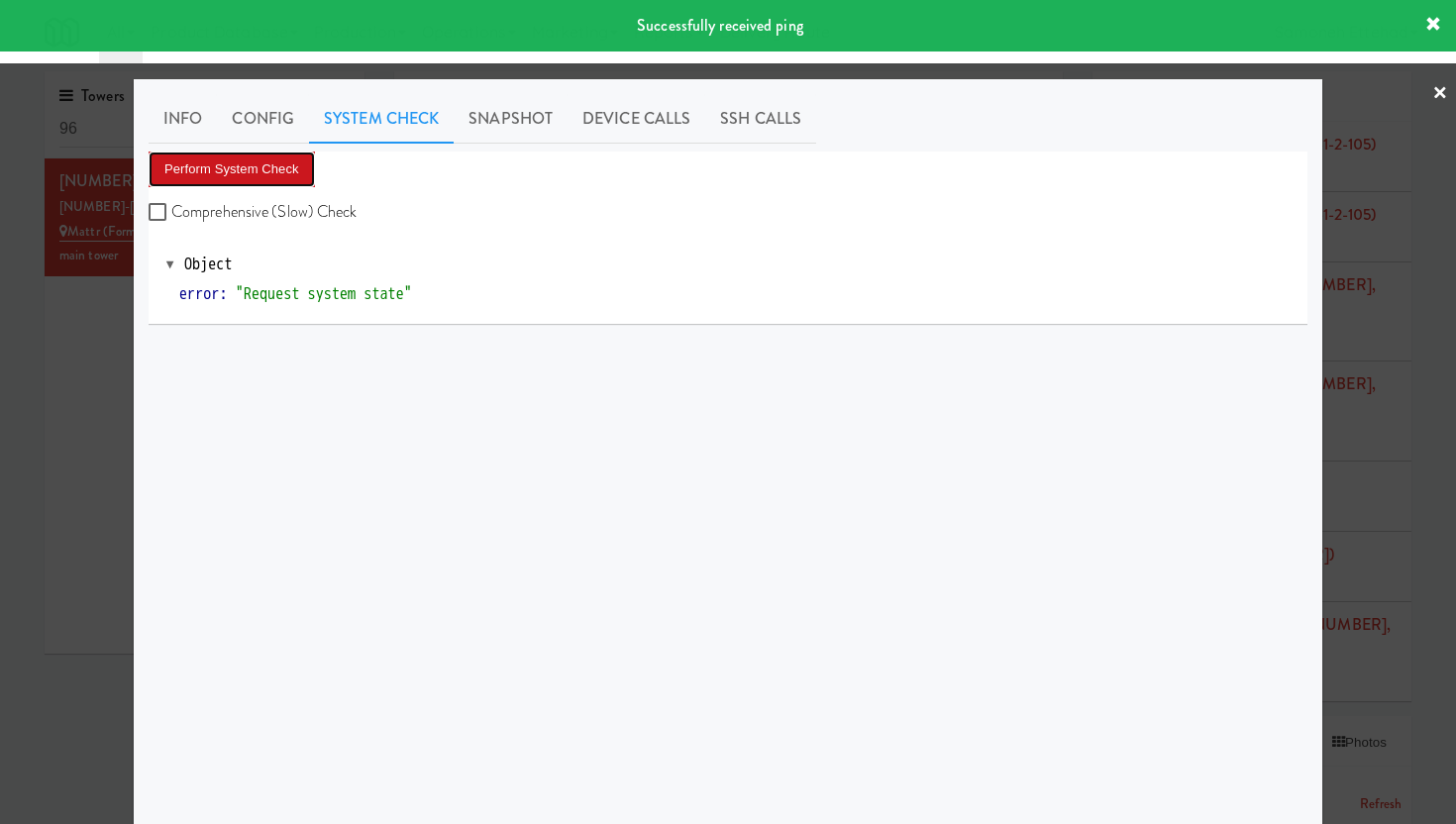 click on "Perform System Check" at bounding box center [232, 169] 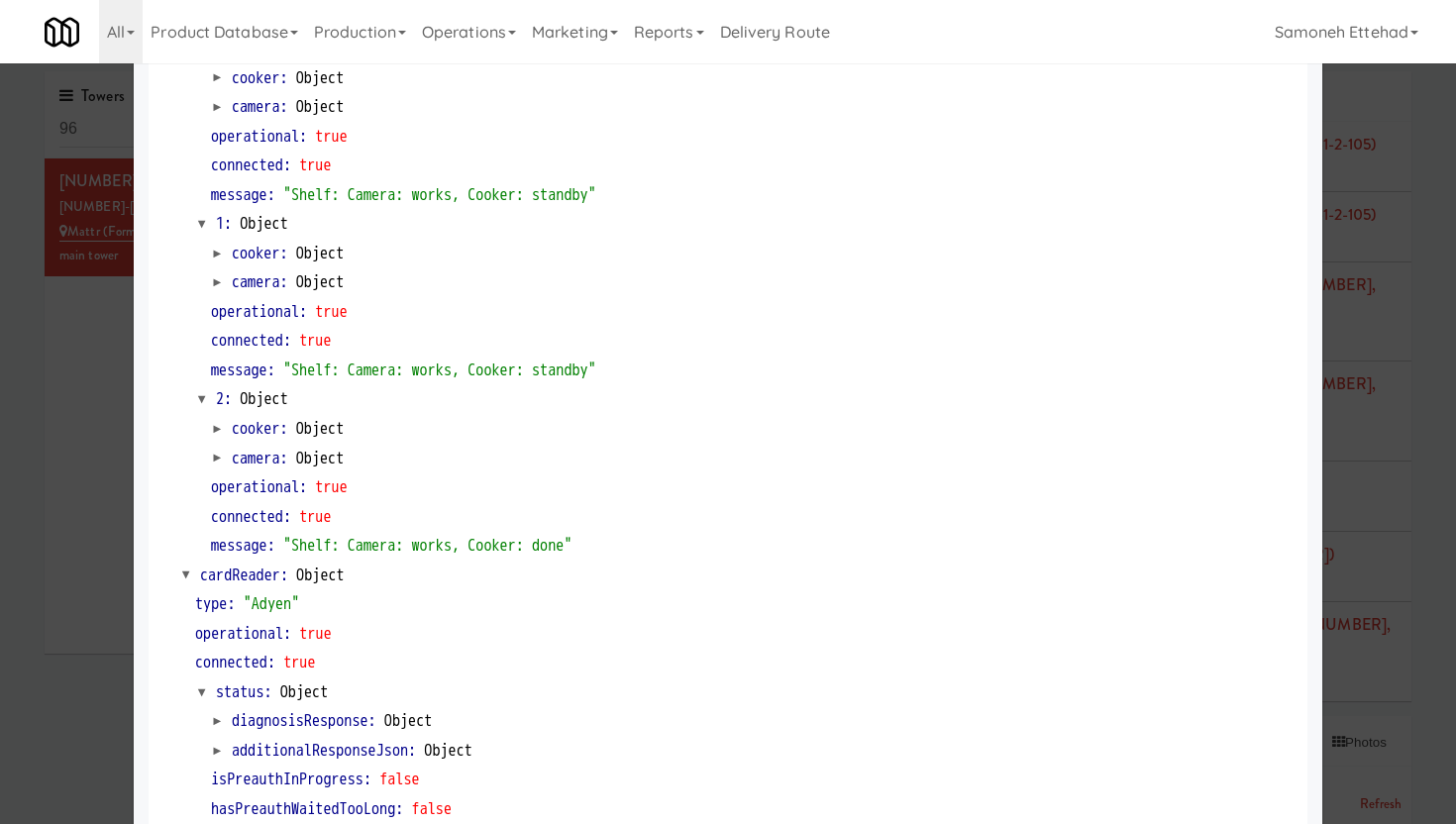 scroll, scrollTop: 0, scrollLeft: 0, axis: both 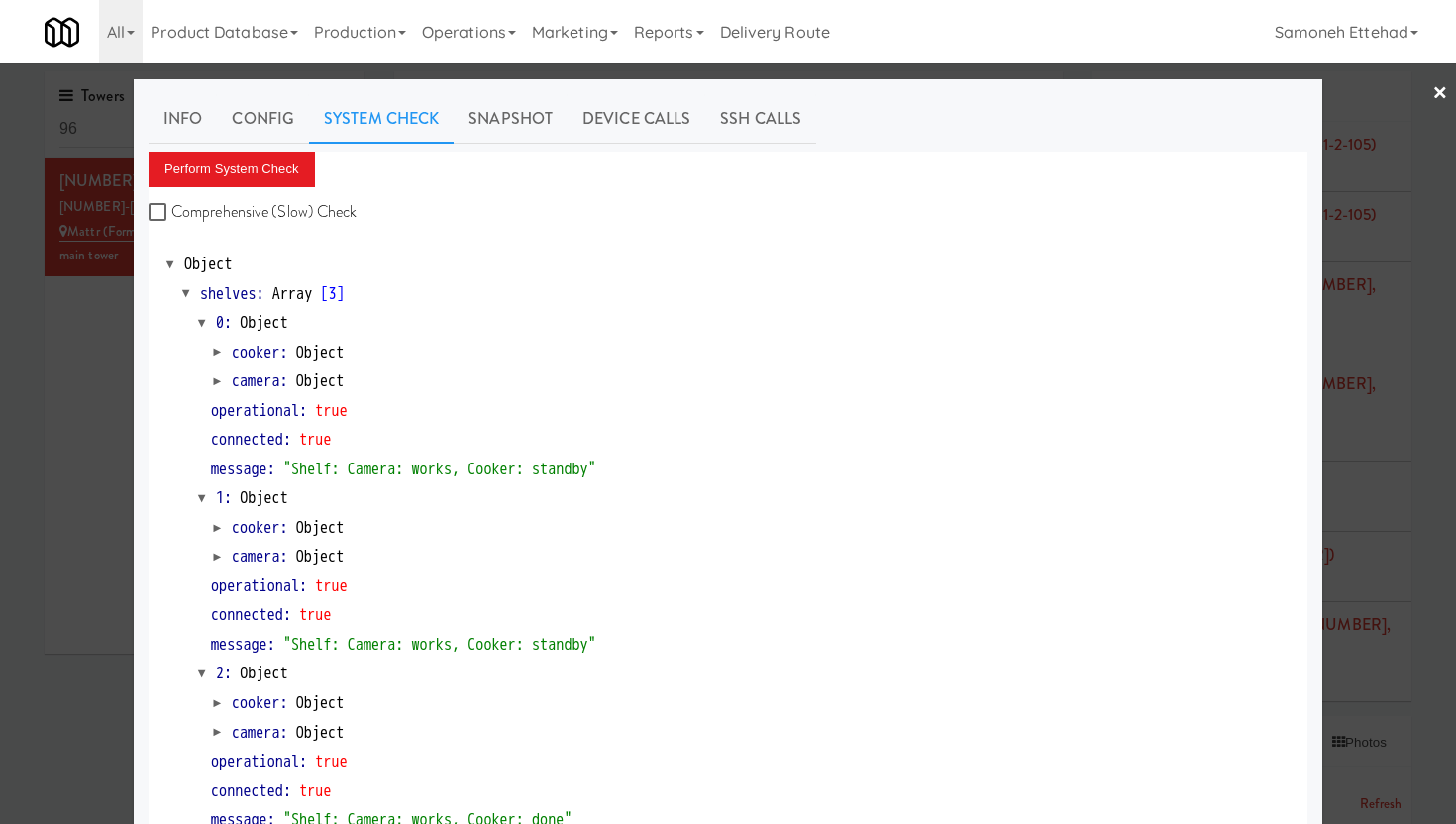 click on "×" at bounding box center (1440, 94) 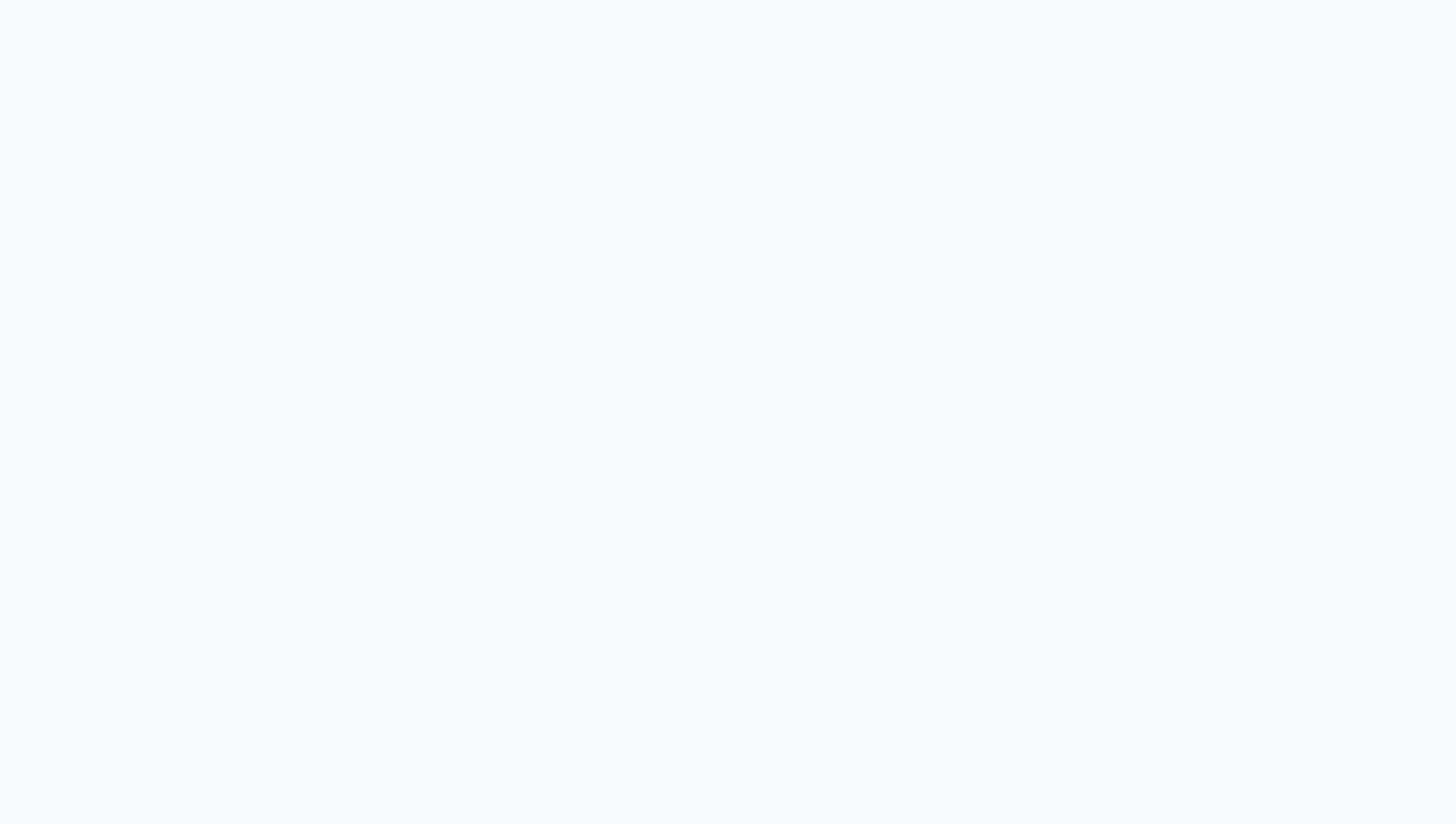 scroll, scrollTop: 0, scrollLeft: 0, axis: both 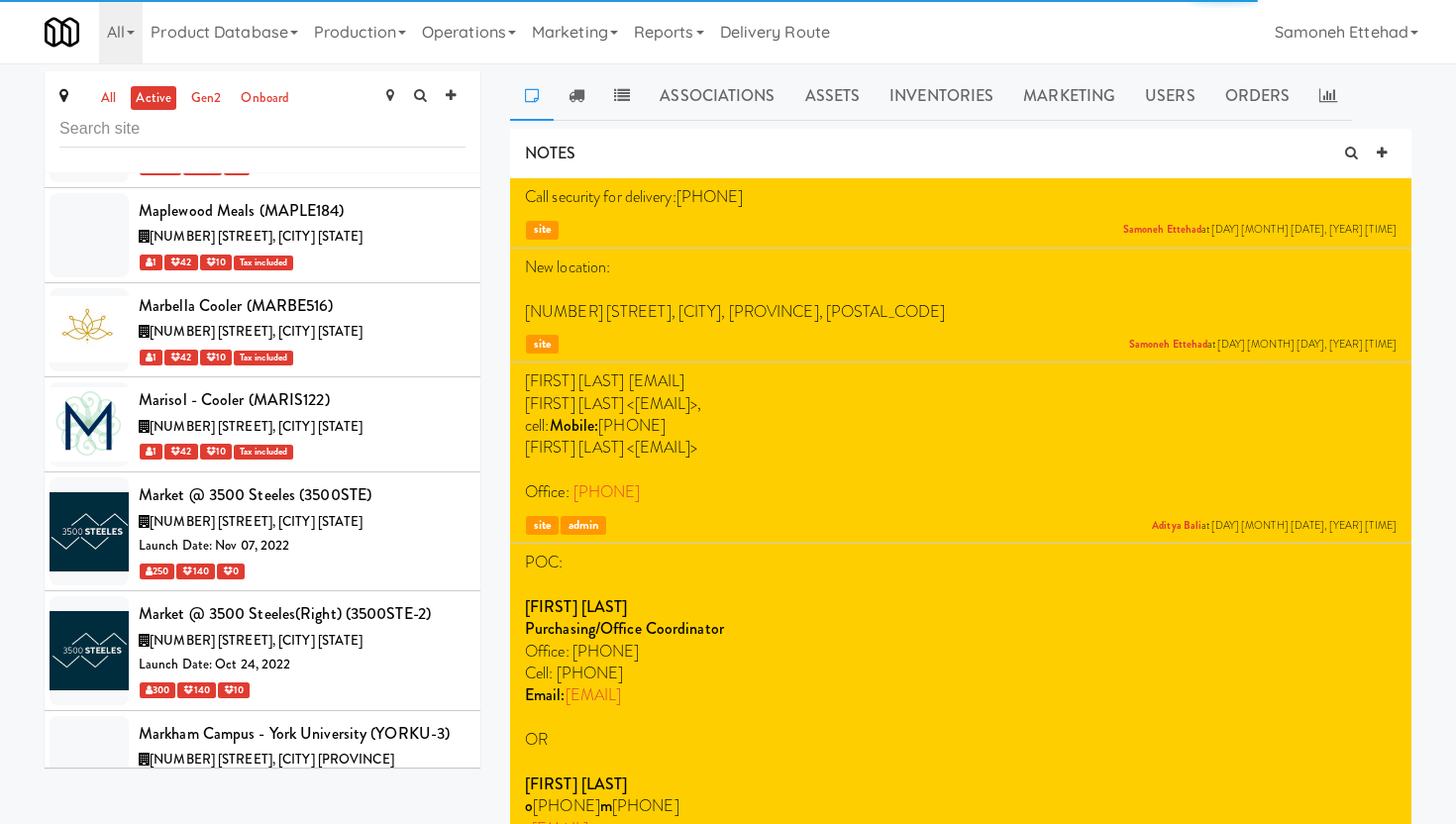 click at bounding box center (262, 129) 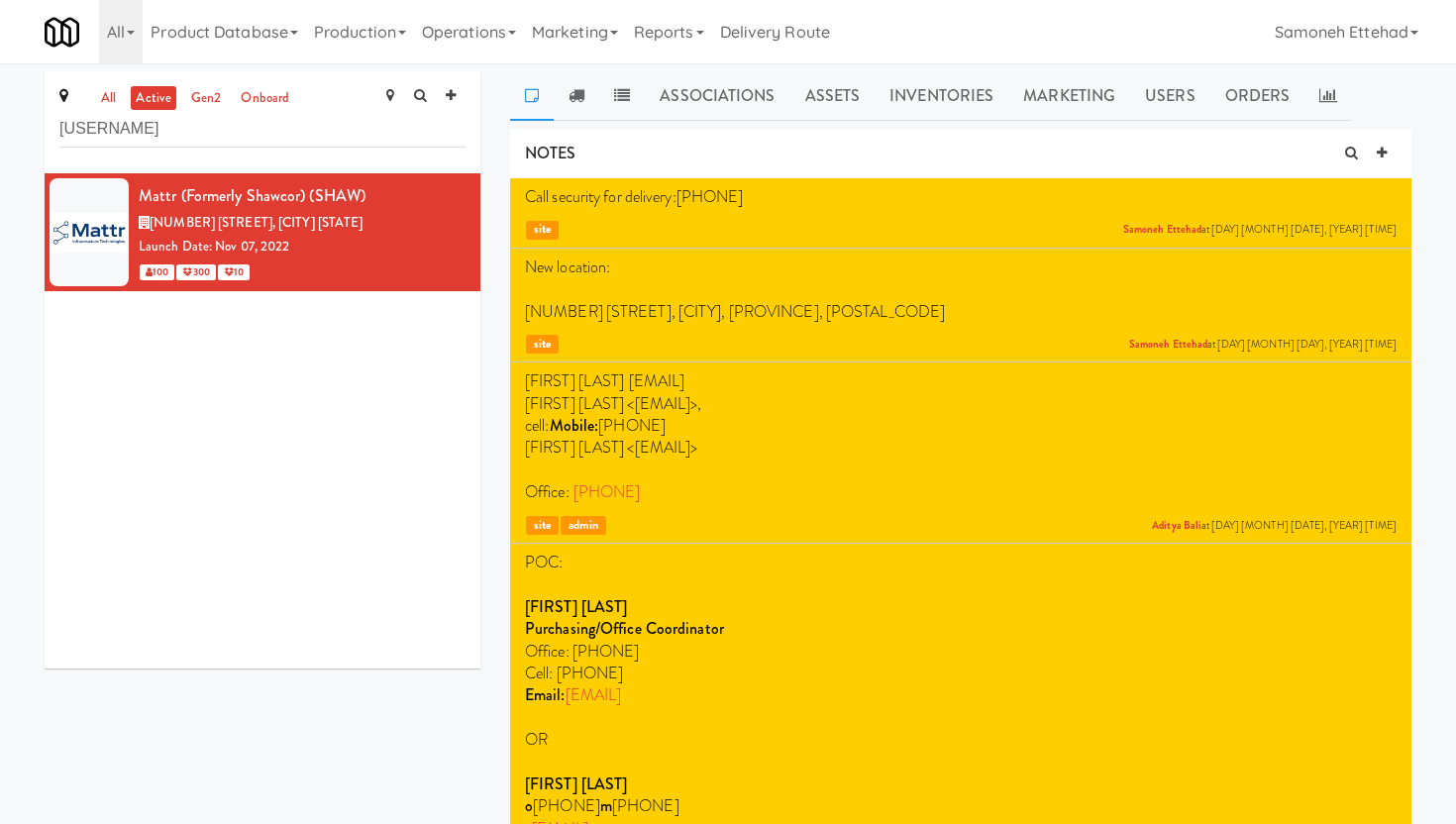 scroll, scrollTop: 0, scrollLeft: 0, axis: both 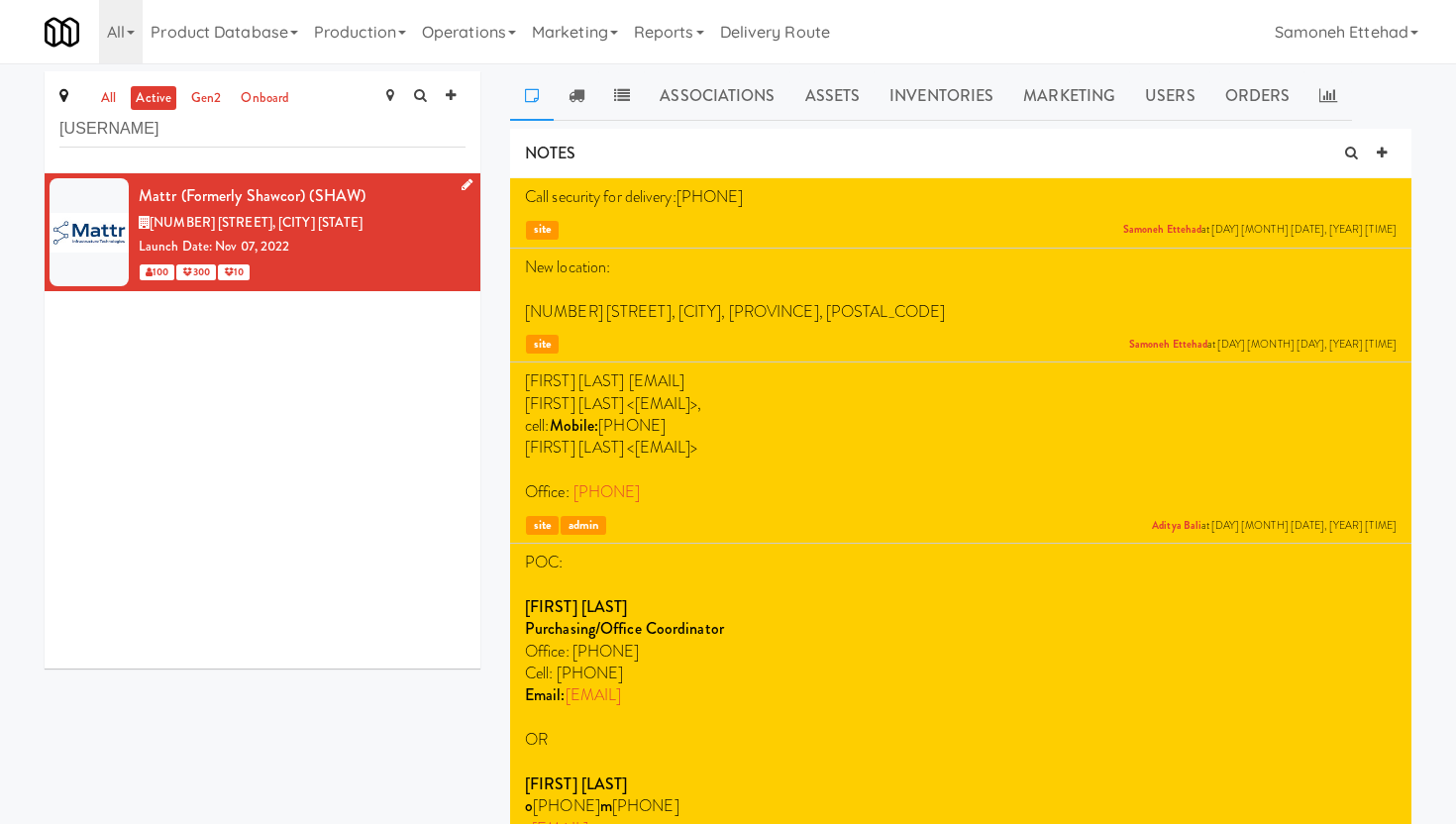 type on "matt" 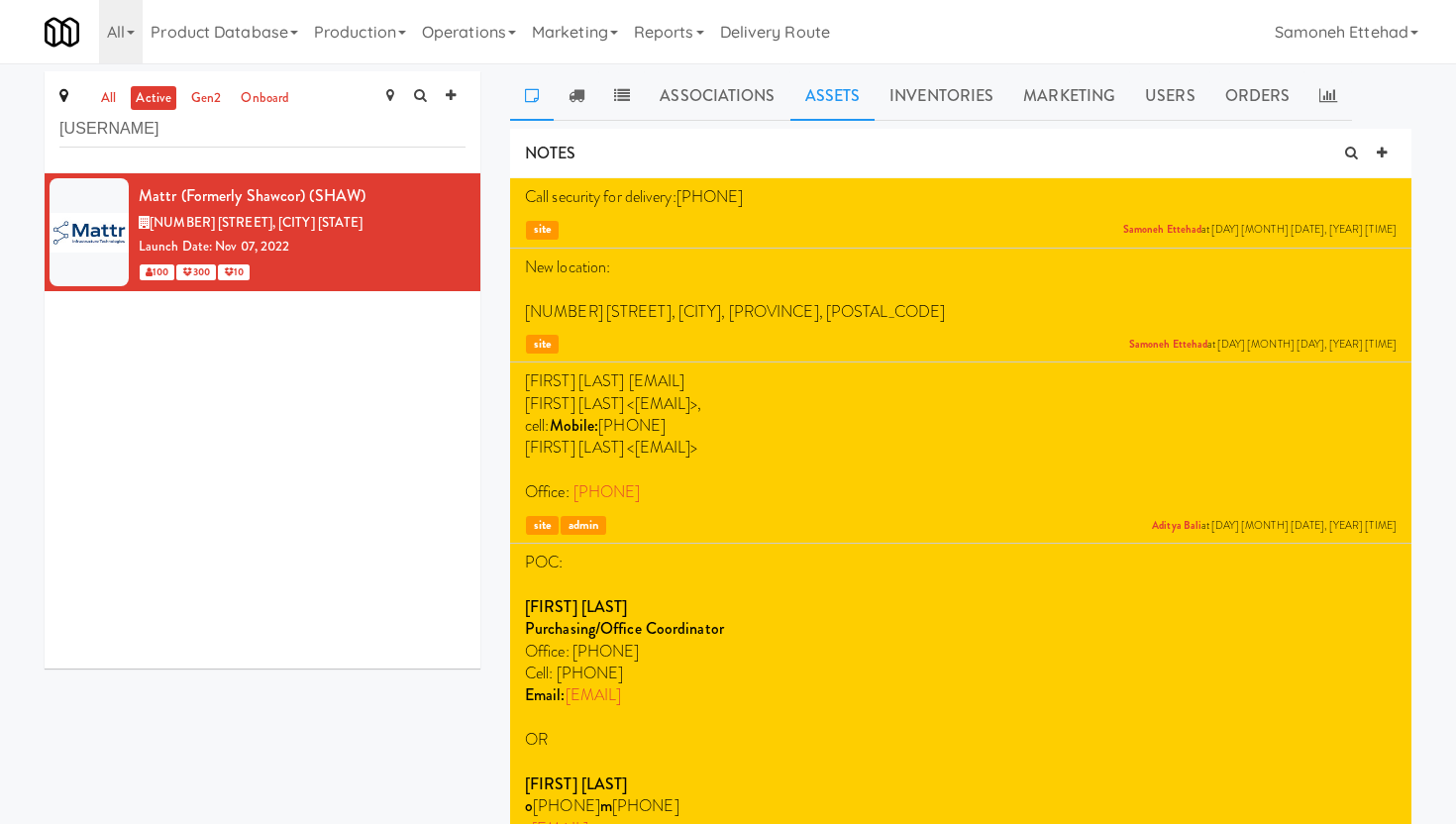 click on "Assets" at bounding box center [833, 96] 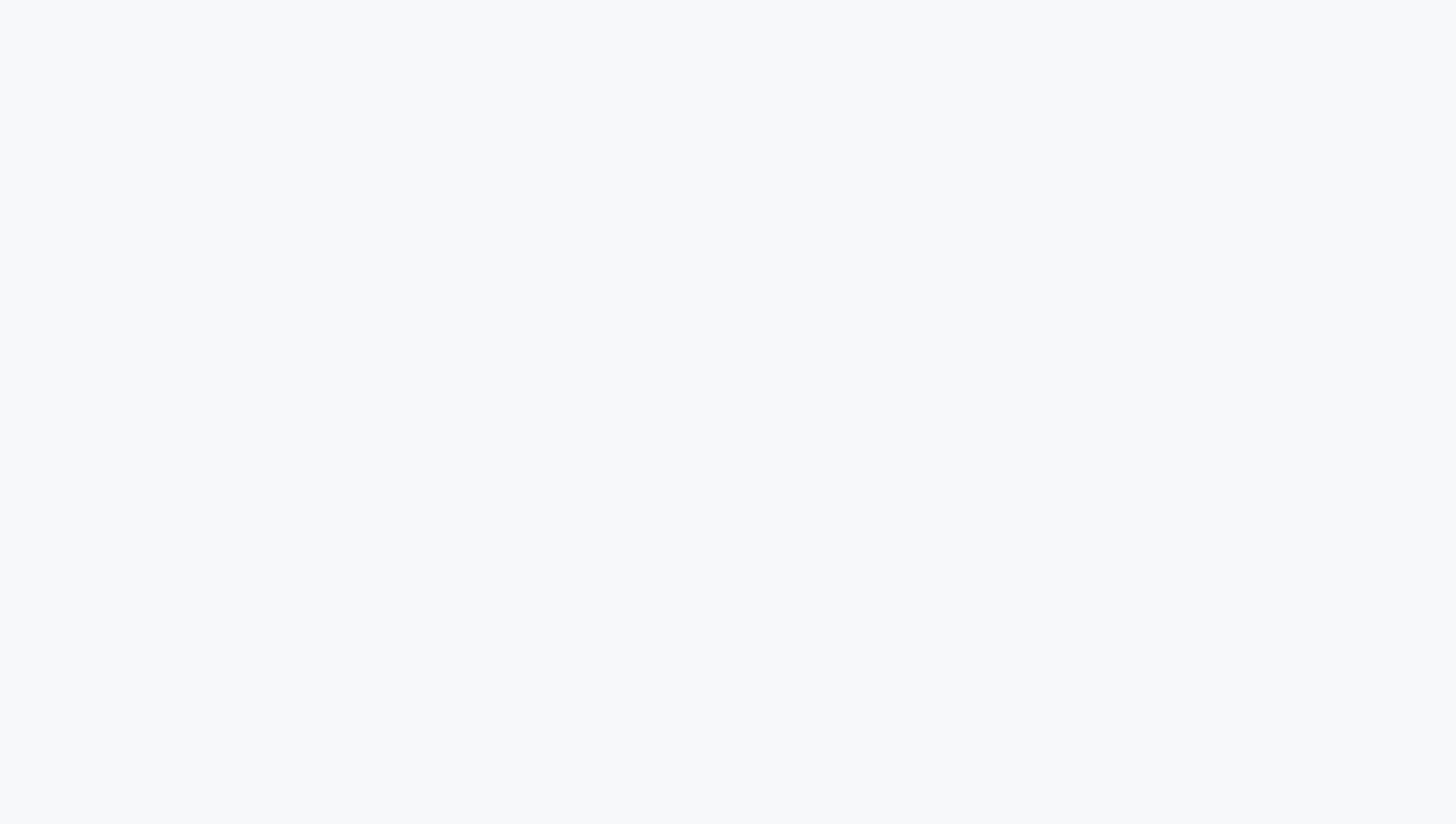 scroll, scrollTop: 0, scrollLeft: 0, axis: both 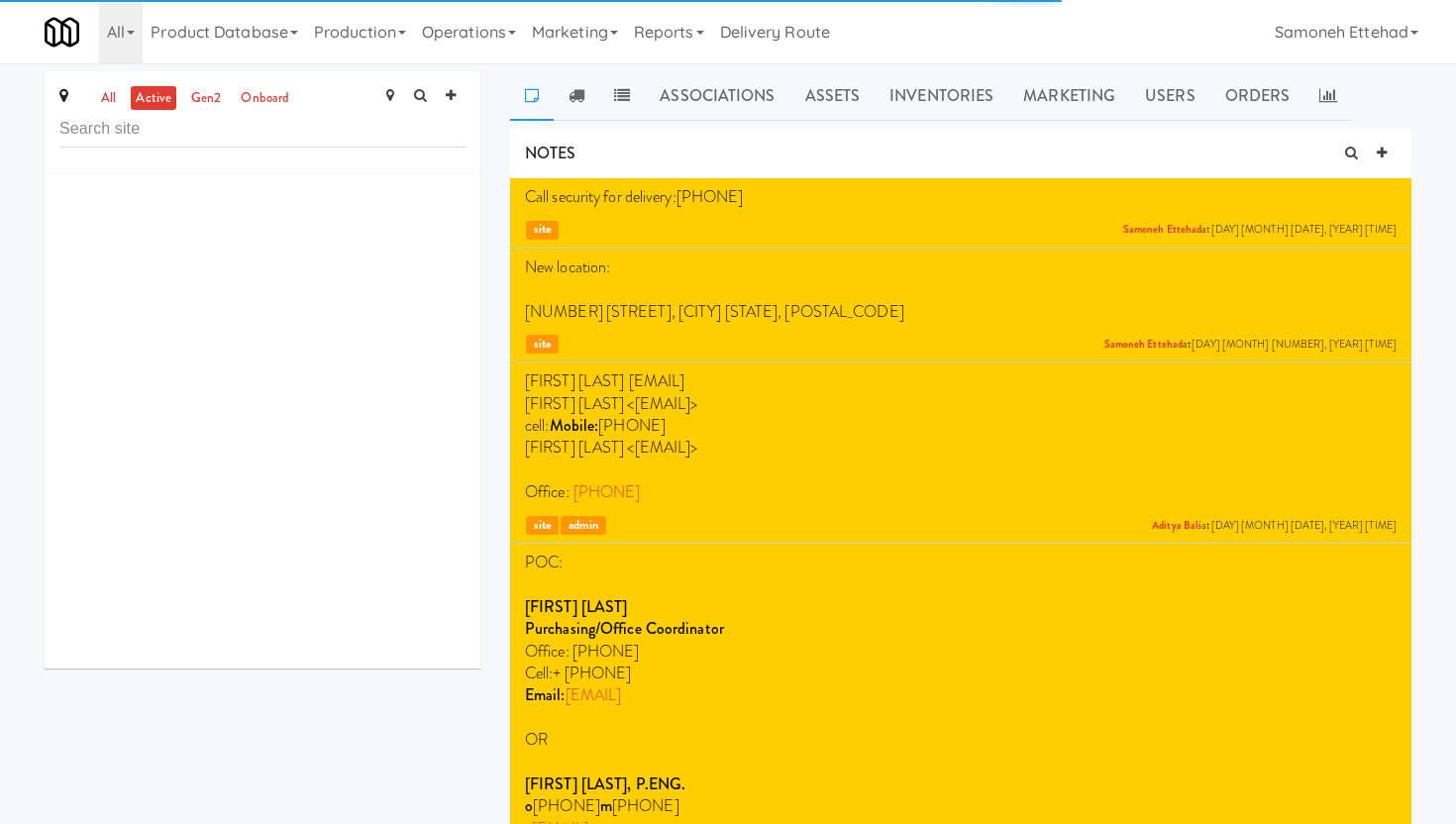 click at bounding box center [262, 129] 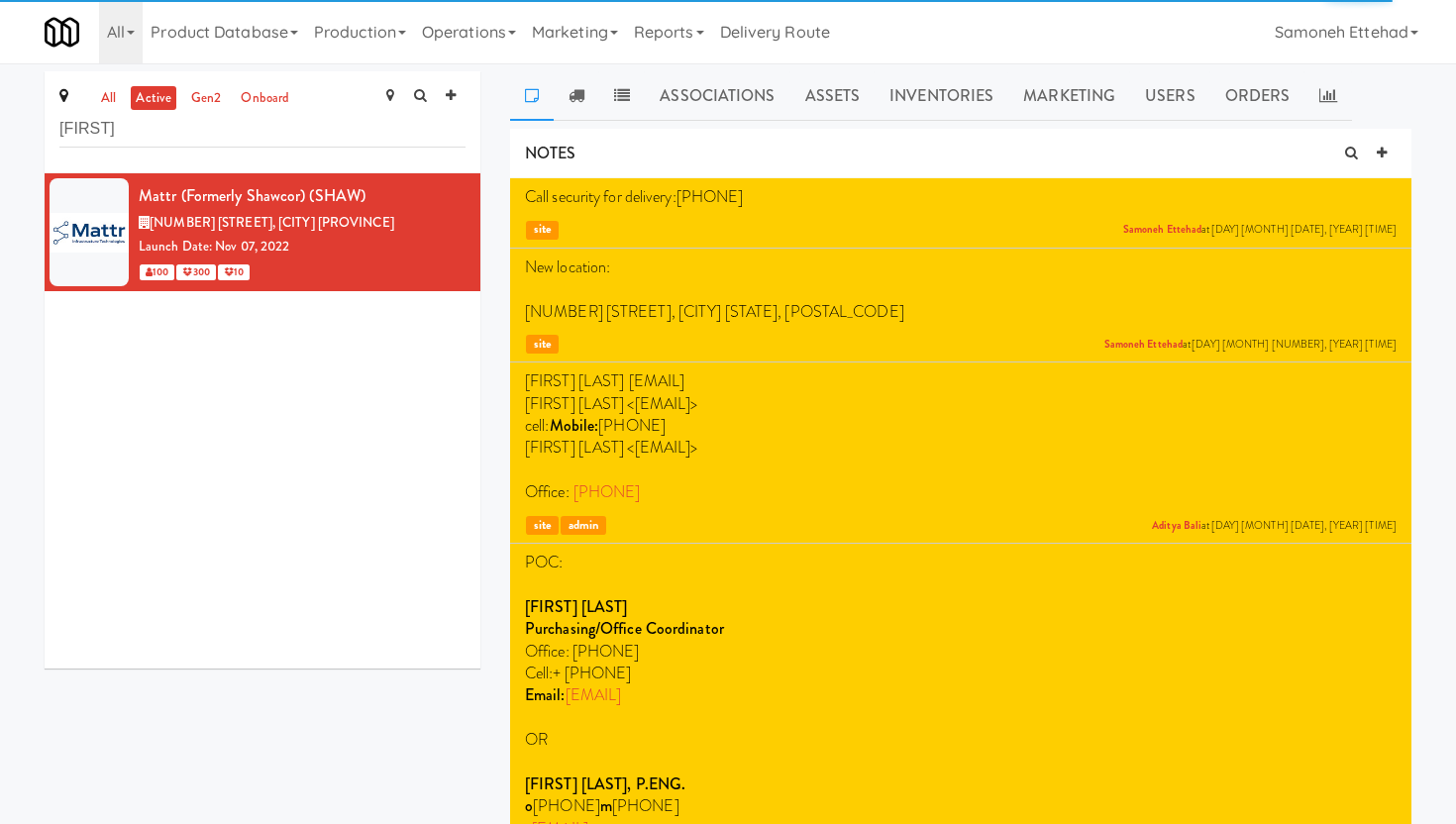 scroll, scrollTop: 0, scrollLeft: 0, axis: both 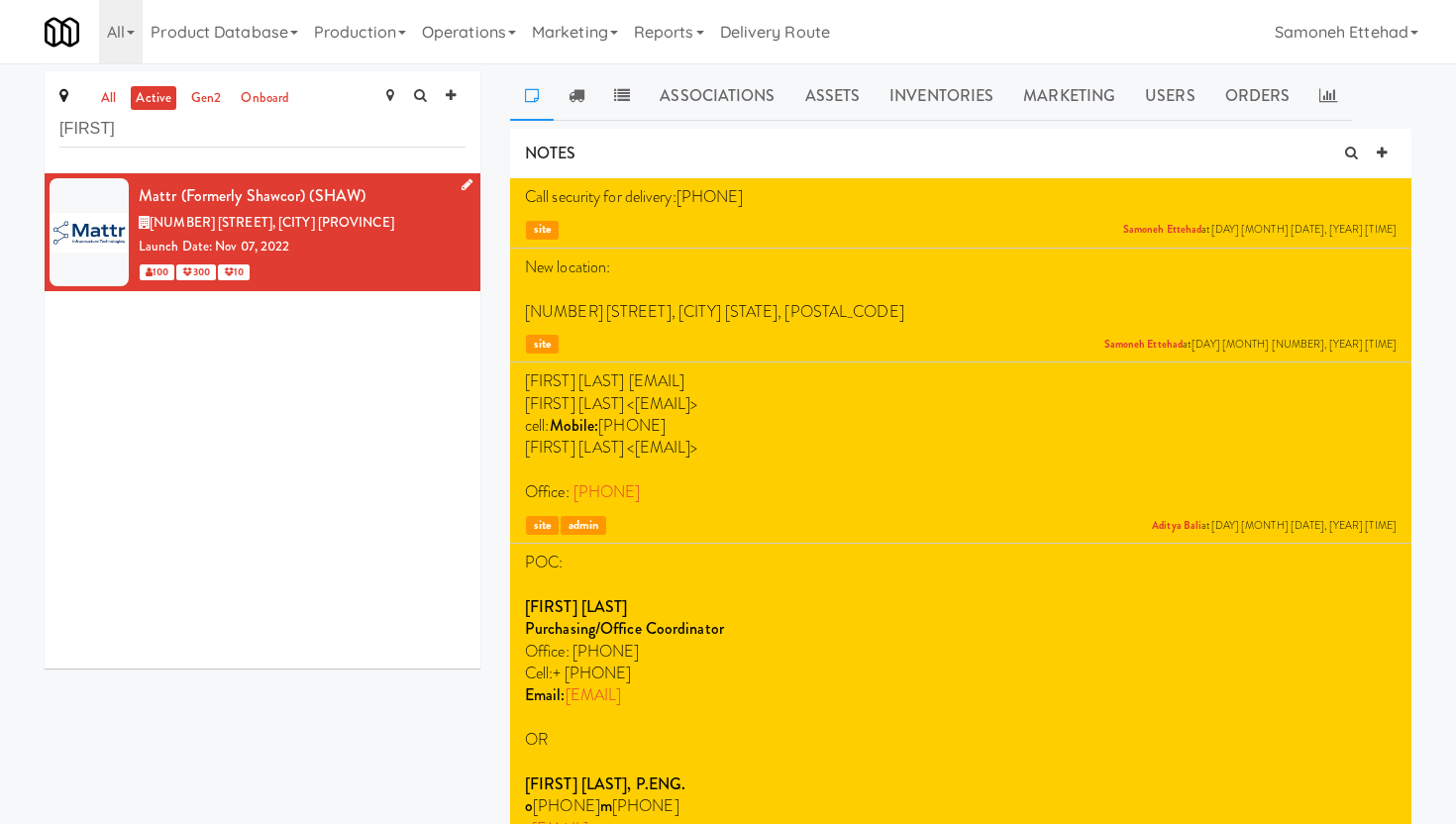 type on "matt" 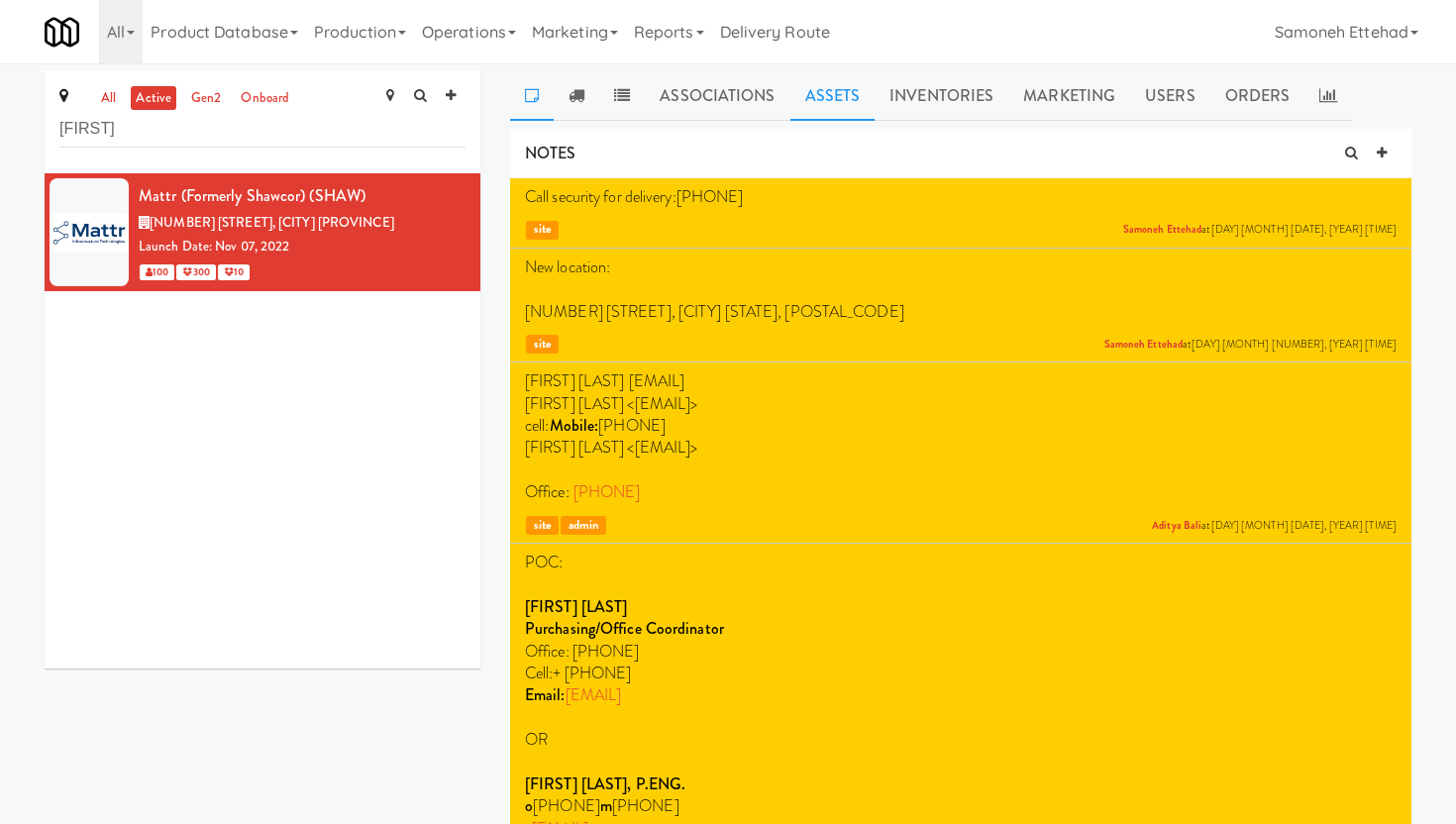 click on "Assets" at bounding box center [833, 96] 